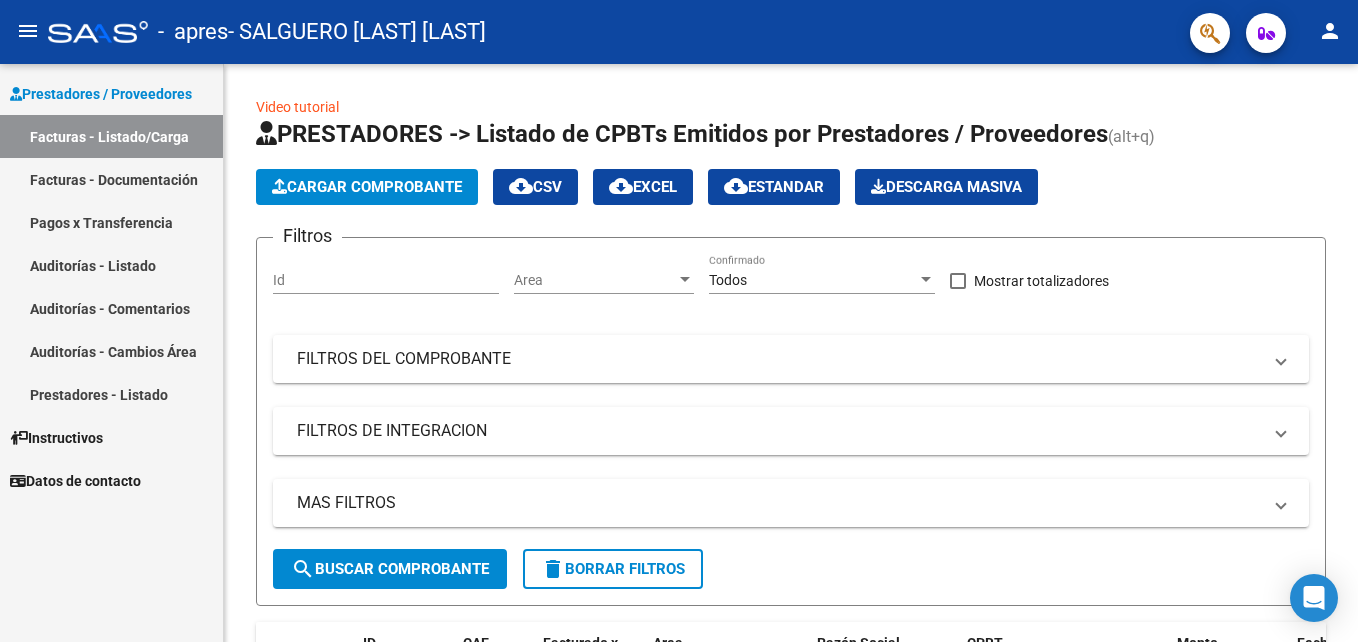 scroll, scrollTop: 0, scrollLeft: 0, axis: both 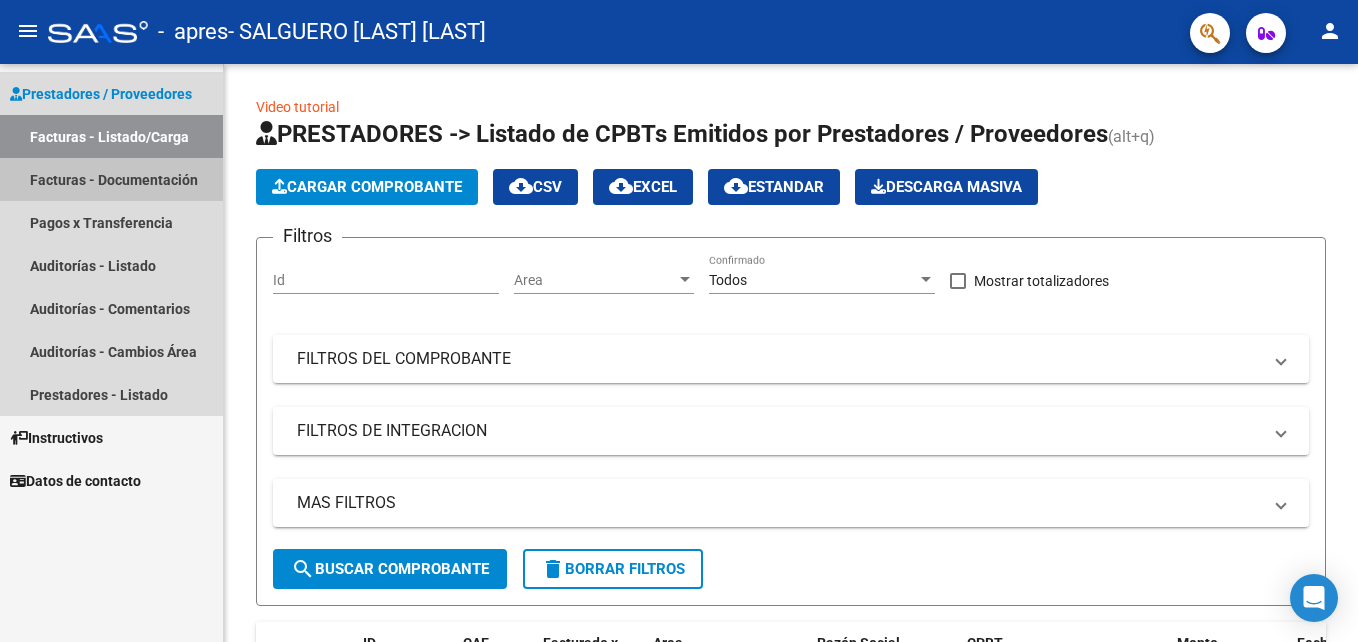 click on "Facturas - Documentación" at bounding box center [111, 179] 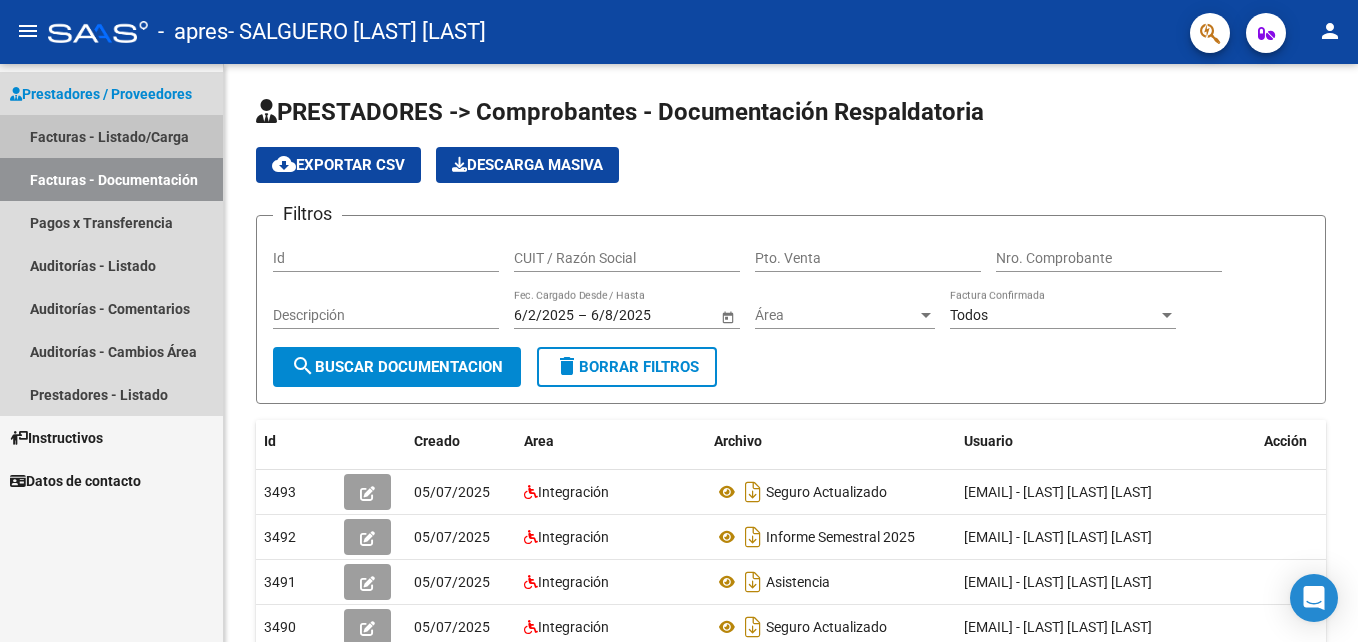 click on "Facturas - Listado/Carga" at bounding box center [111, 136] 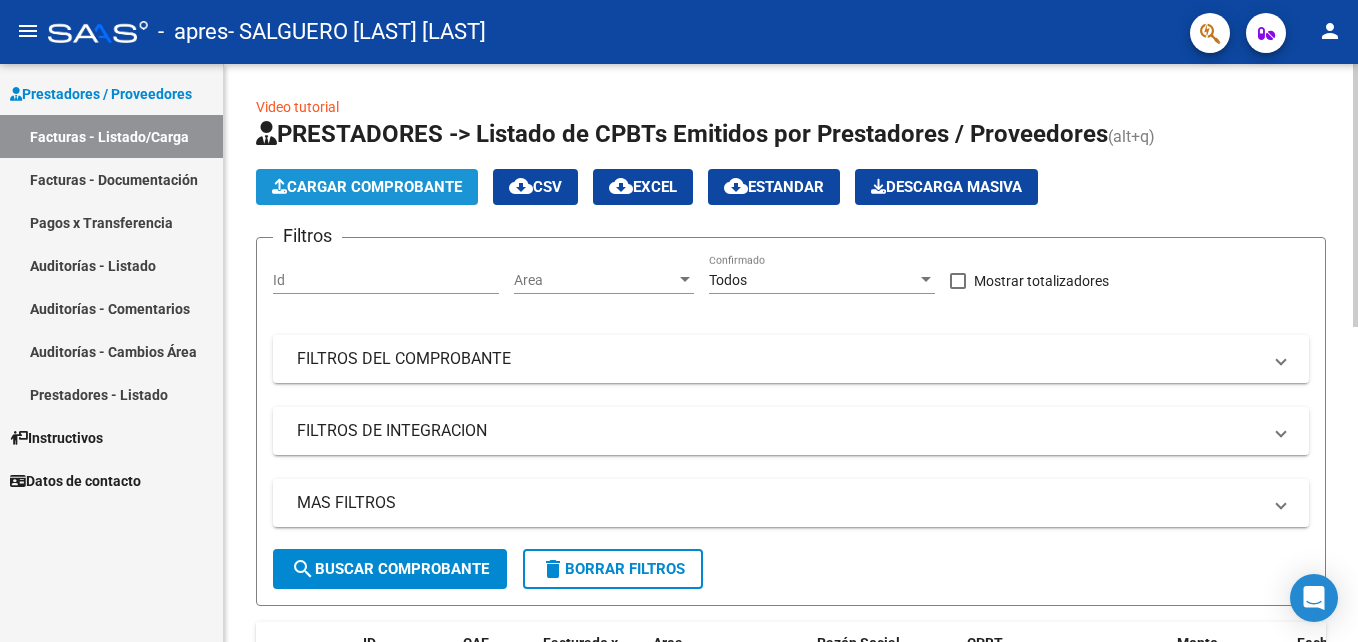 click on "Cargar Comprobante" 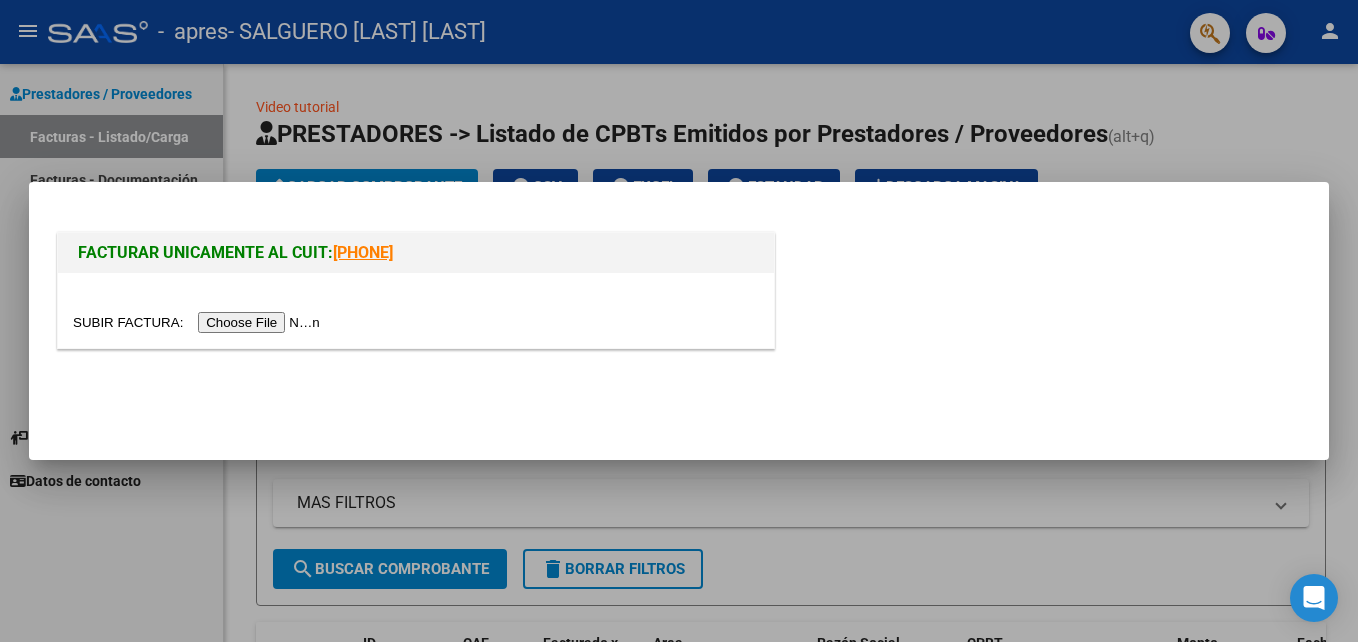 click at bounding box center [199, 322] 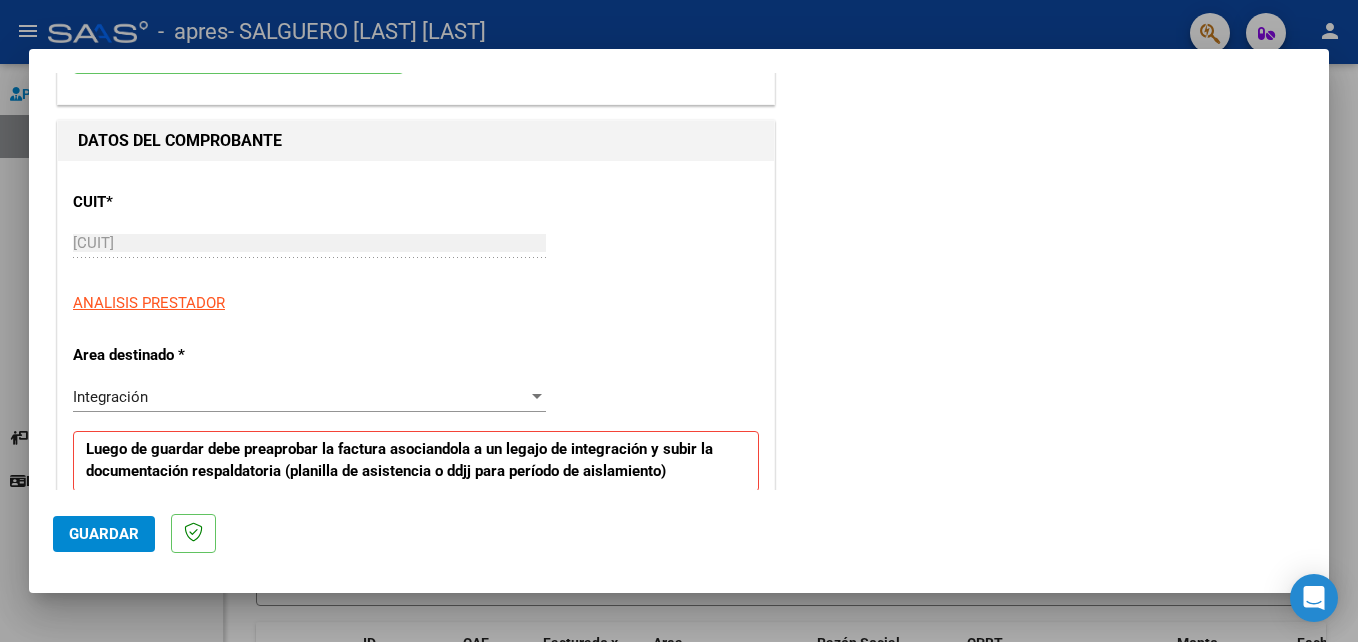 scroll, scrollTop: 167, scrollLeft: 0, axis: vertical 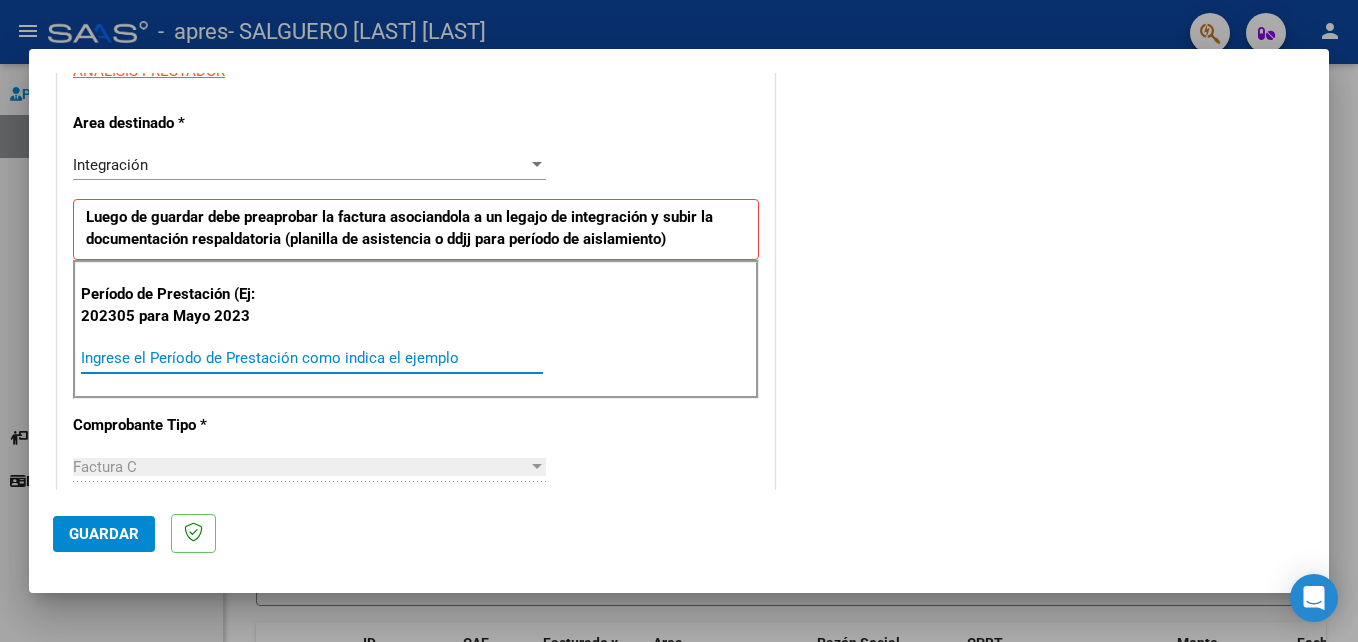 click on "Ingrese el Período de Prestación como indica el ejemplo" at bounding box center [312, 358] 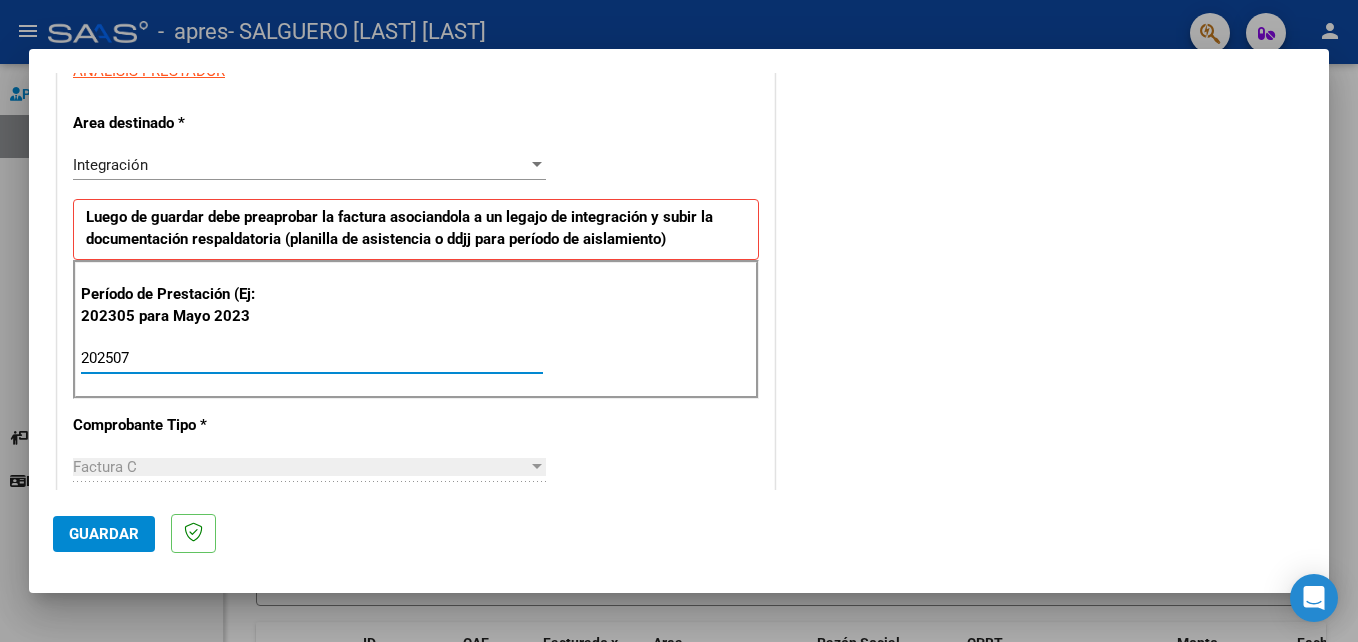 type on "202507" 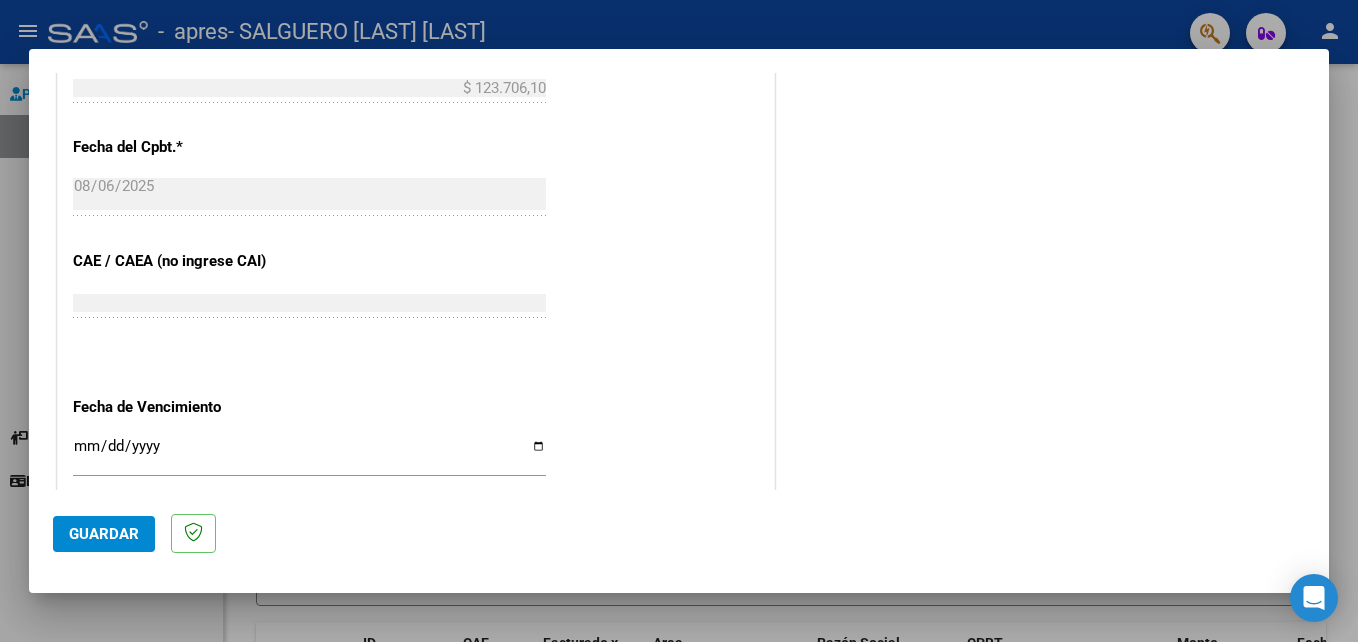 scroll, scrollTop: 1255, scrollLeft: 0, axis: vertical 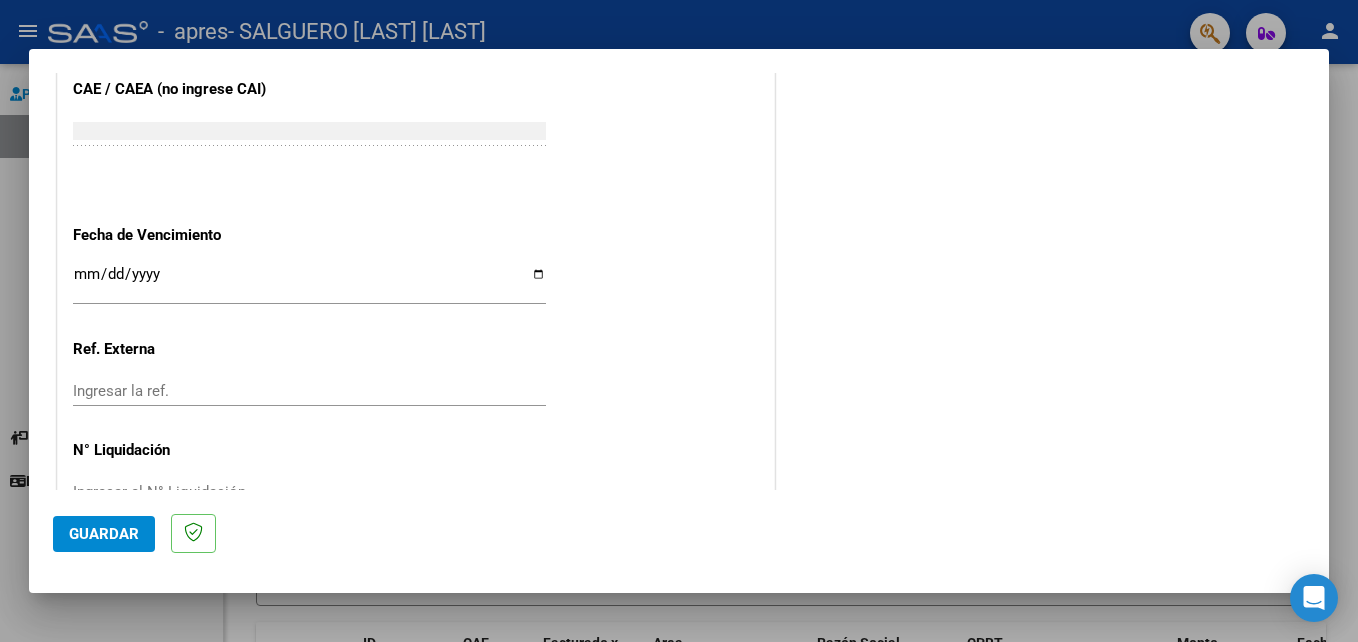 click on "Ingresar la fecha" at bounding box center [309, 282] 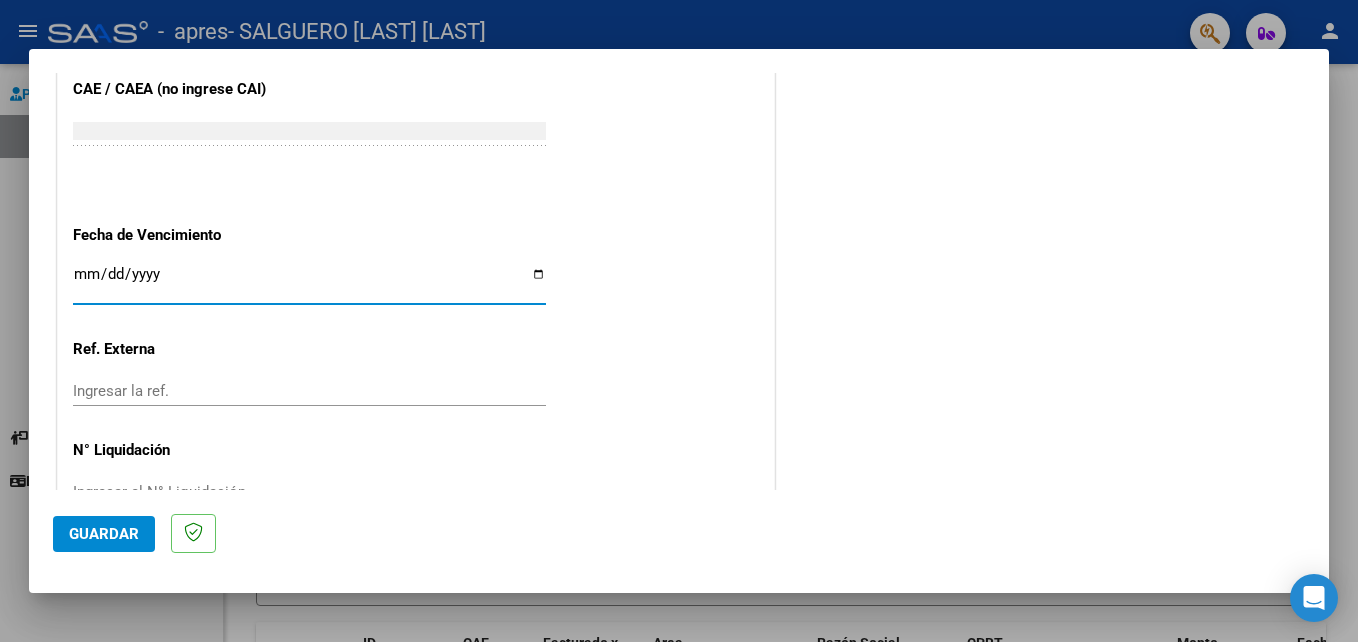 click on "CUIT  *   [CUIT] Ingresar CUIT  ANALISIS PRESTADOR  Area destinado * Integración Seleccionar Area Luego de guardar debe preaprobar la factura asociandola a un legajo de integración y subir la documentación respaldatoria (planilla de asistencia o ddjj para período de aislamiento)  Período de Prestación (Ej: 202305 para Mayo 2023    [DATE] Ingrese el Período de Prestación como indica el ejemplo   Comprobante Tipo * Factura C Seleccionar Tipo Punto de Venta  *   1 Ingresar el Nro.  Número  *   699 Ingresar el Nro.  Monto  *   $ 123.706,10 Ingresar el monto  Fecha del Cpbt.  *   [DATE] Ingresar la fecha  CAE / CAEA (no ingrese CAI)    [CAE] Ingresar el CAE o CAEA (no ingrese CAI)  Fecha de Vencimiento    Ingresar la fecha  Ref. Externa    Ingresar la ref.  N° Liquidación    Ingresar el N° Liquidación" at bounding box center (416, -193) 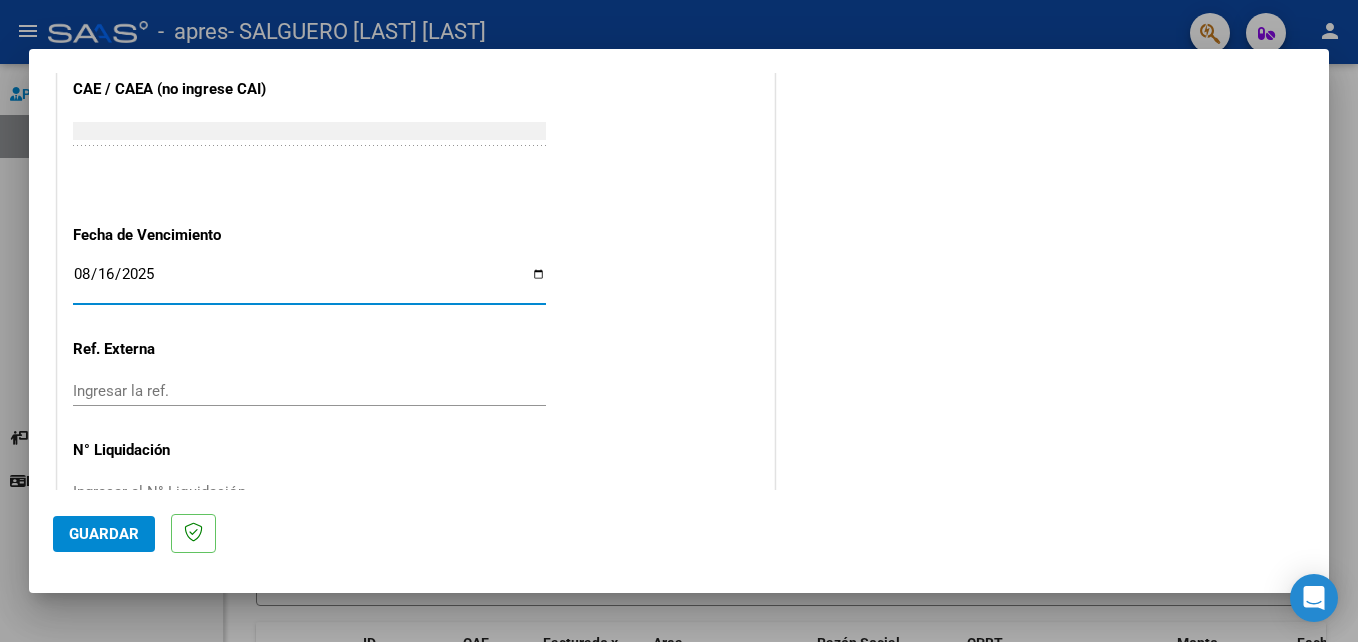 type on "2025-08-16" 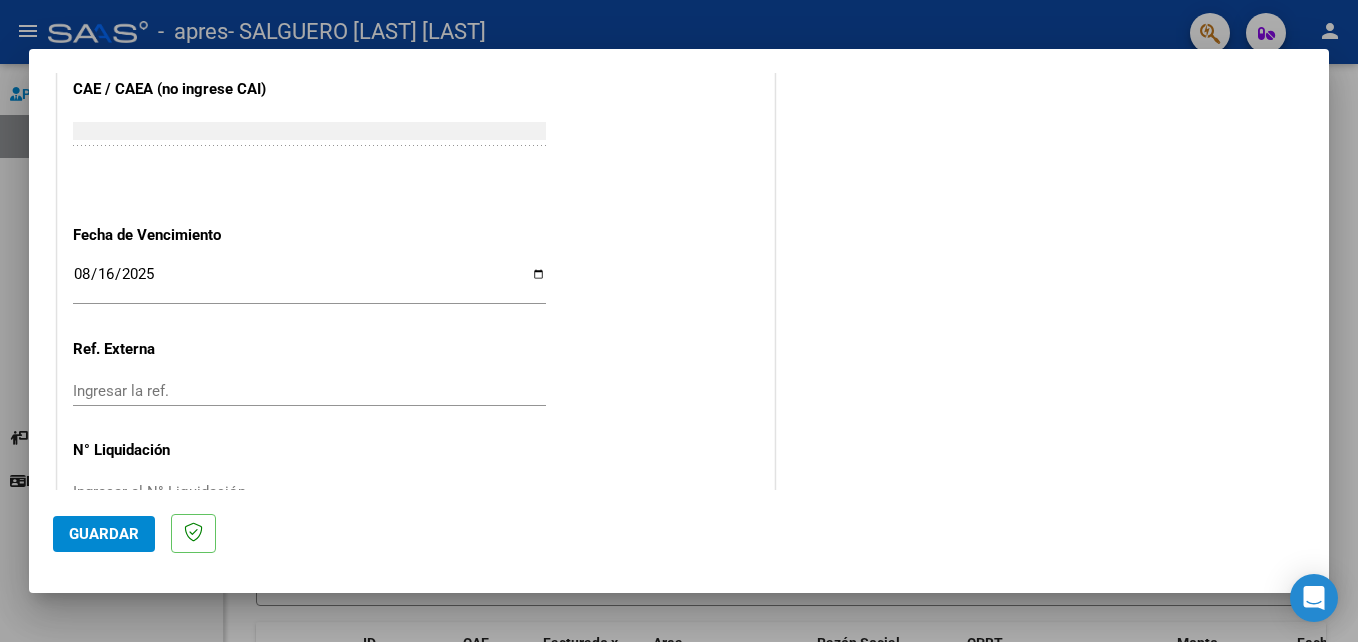 scroll, scrollTop: 1306, scrollLeft: 0, axis: vertical 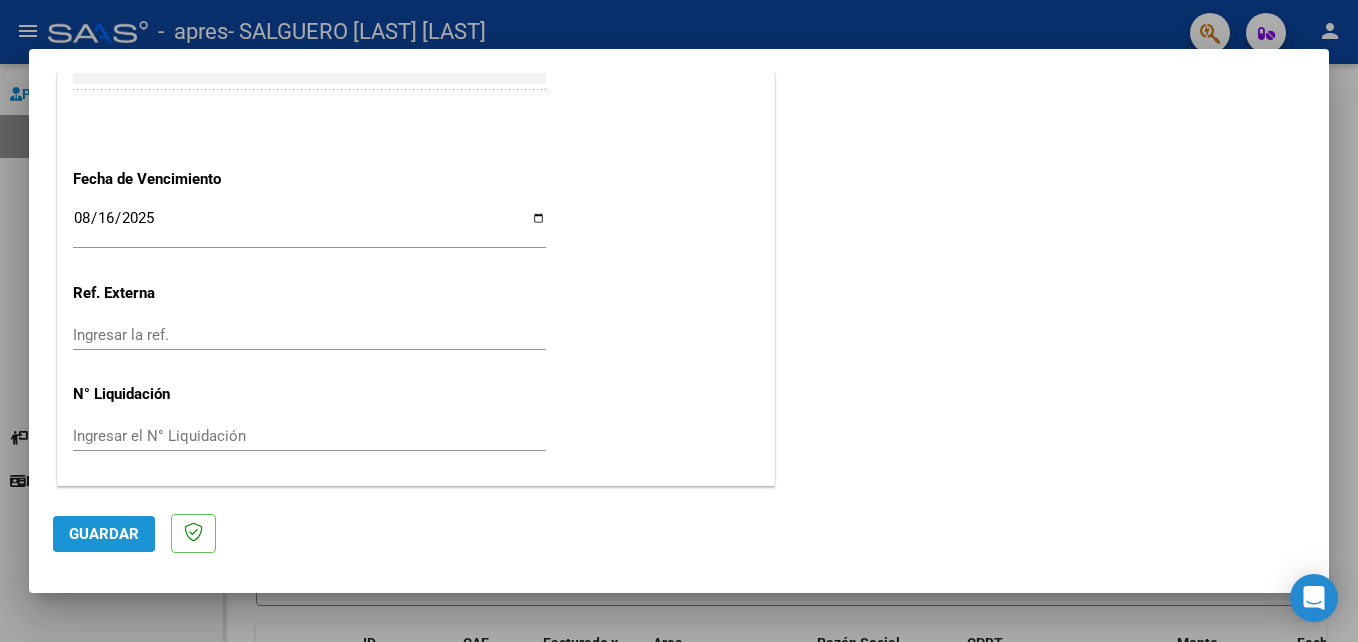 click on "Guardar" 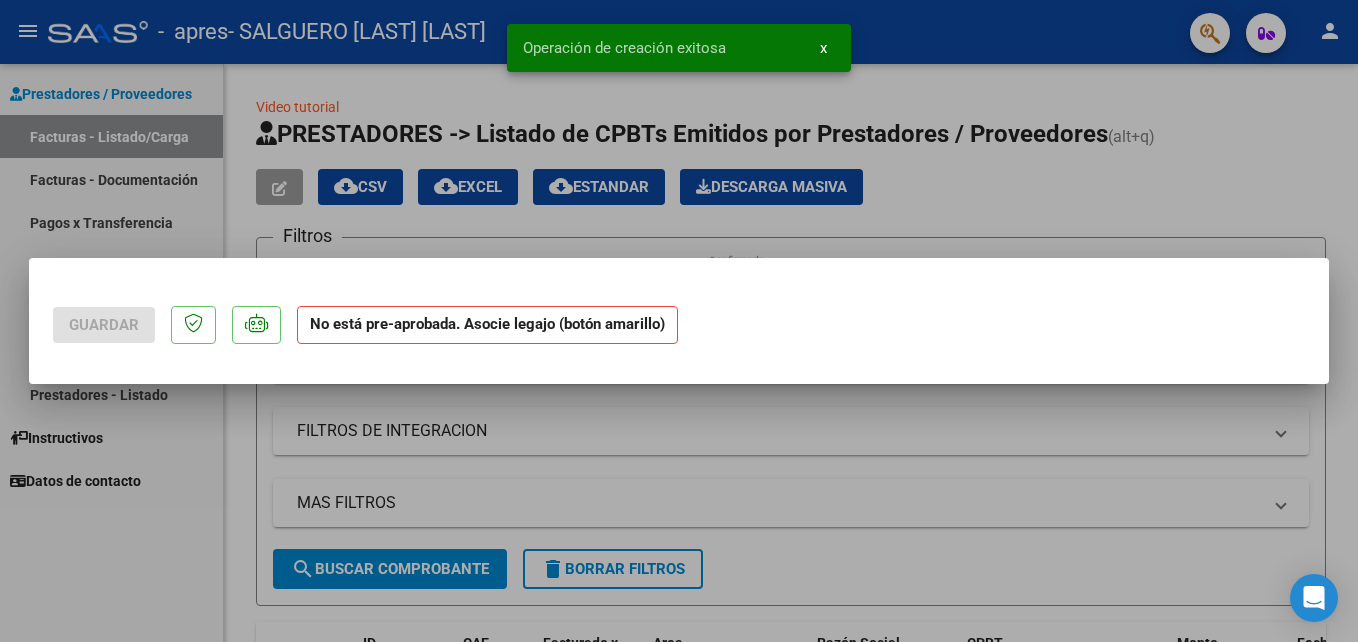 scroll, scrollTop: 0, scrollLeft: 0, axis: both 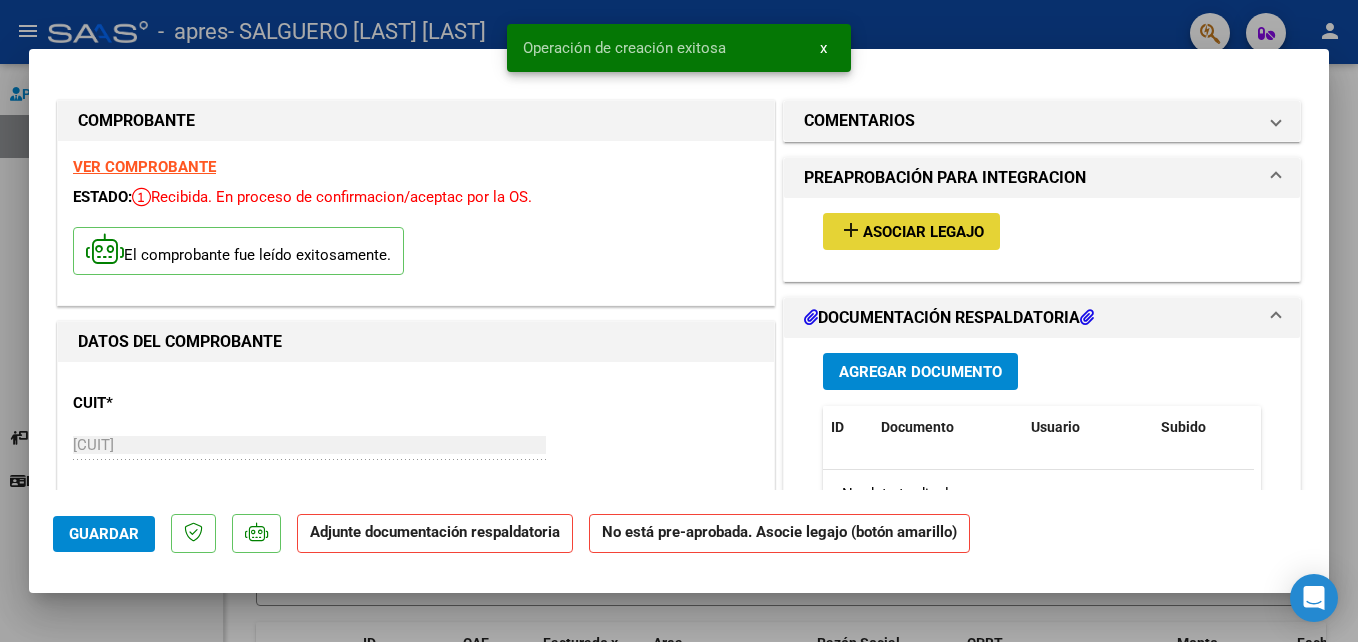 click on "Asociar Legajo" at bounding box center [923, 232] 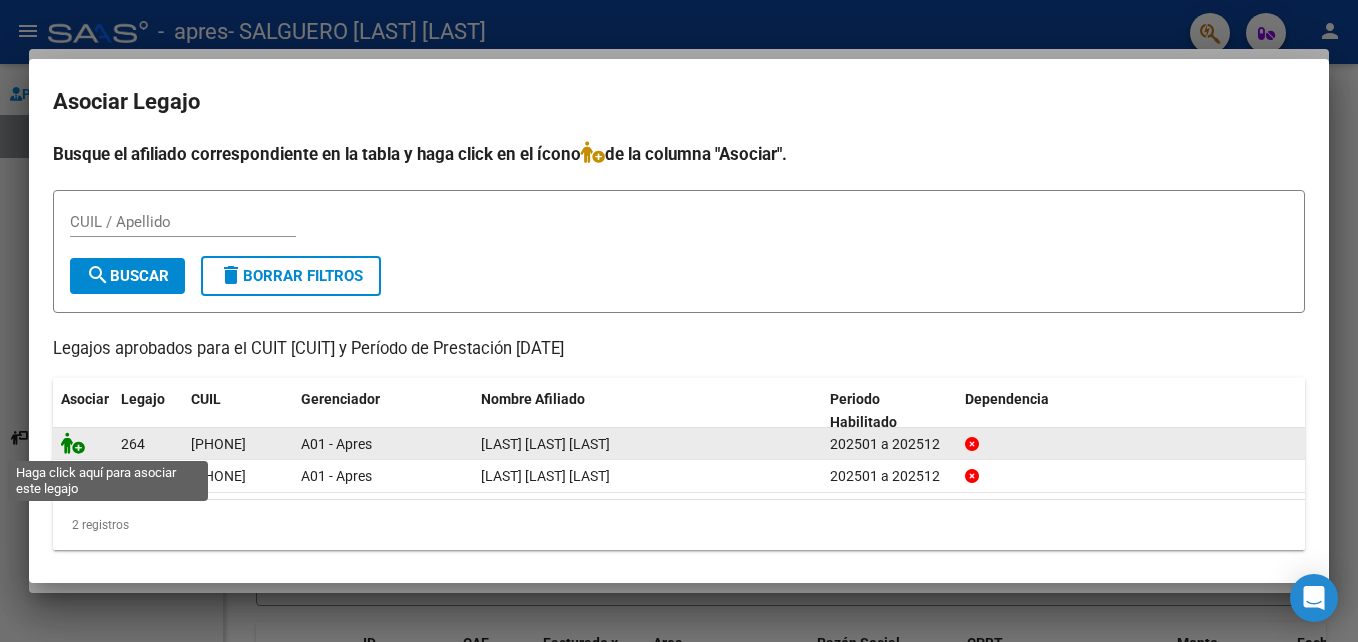 click 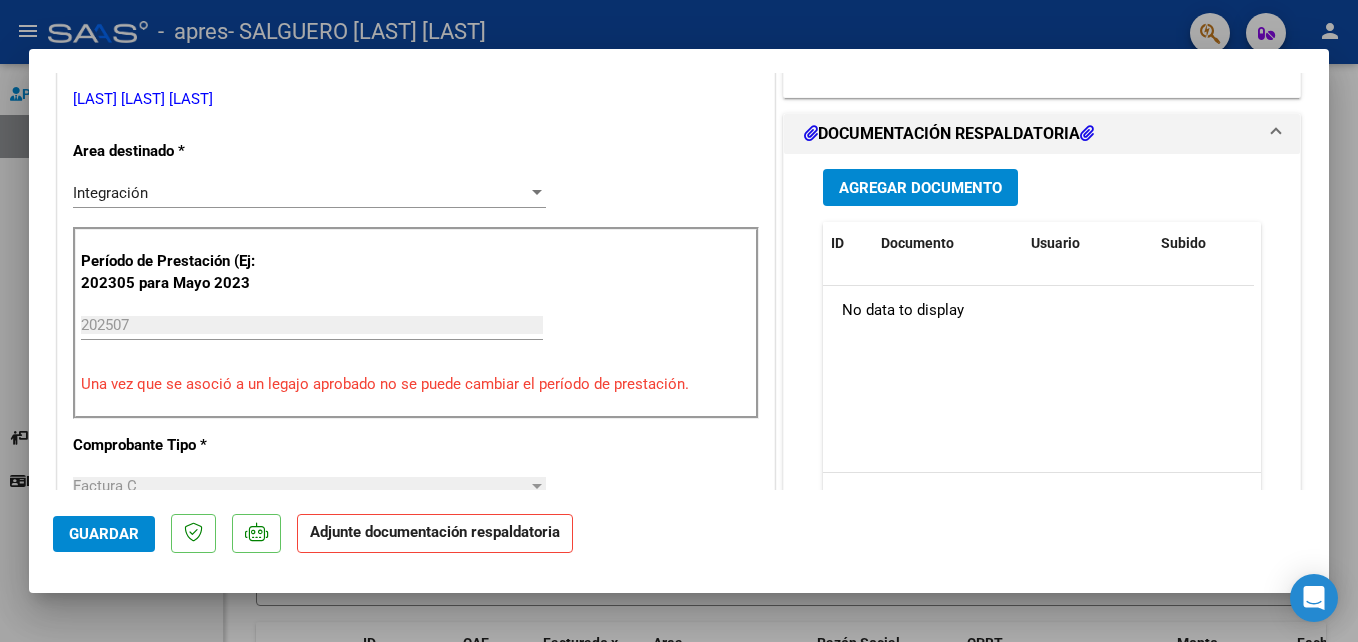 scroll, scrollTop: 458, scrollLeft: 0, axis: vertical 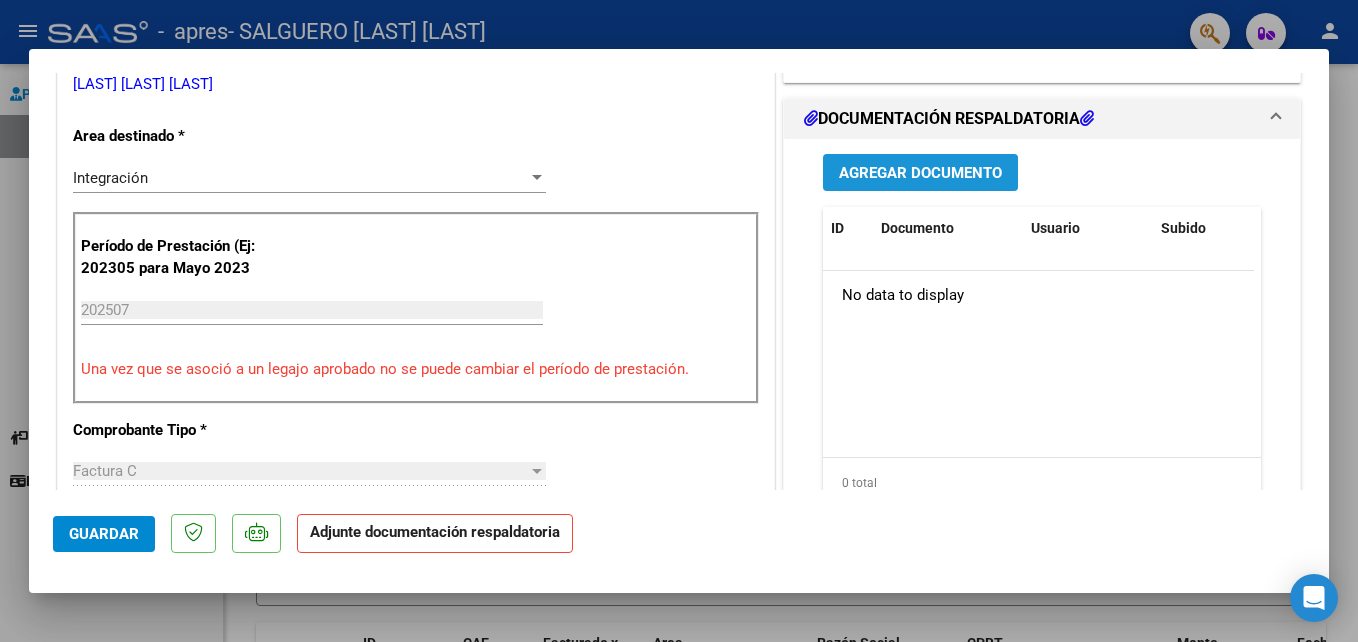 click on "Agregar Documento" at bounding box center [920, 172] 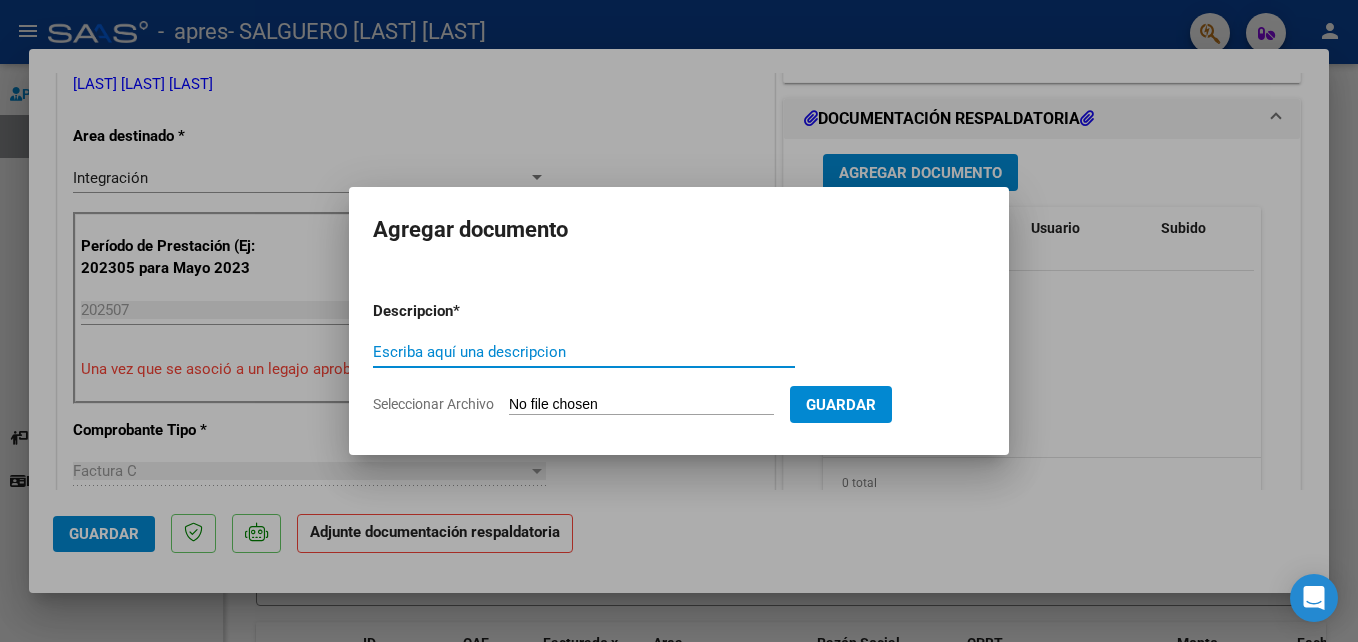 click on "Escriba aquí una descripcion" at bounding box center (584, 352) 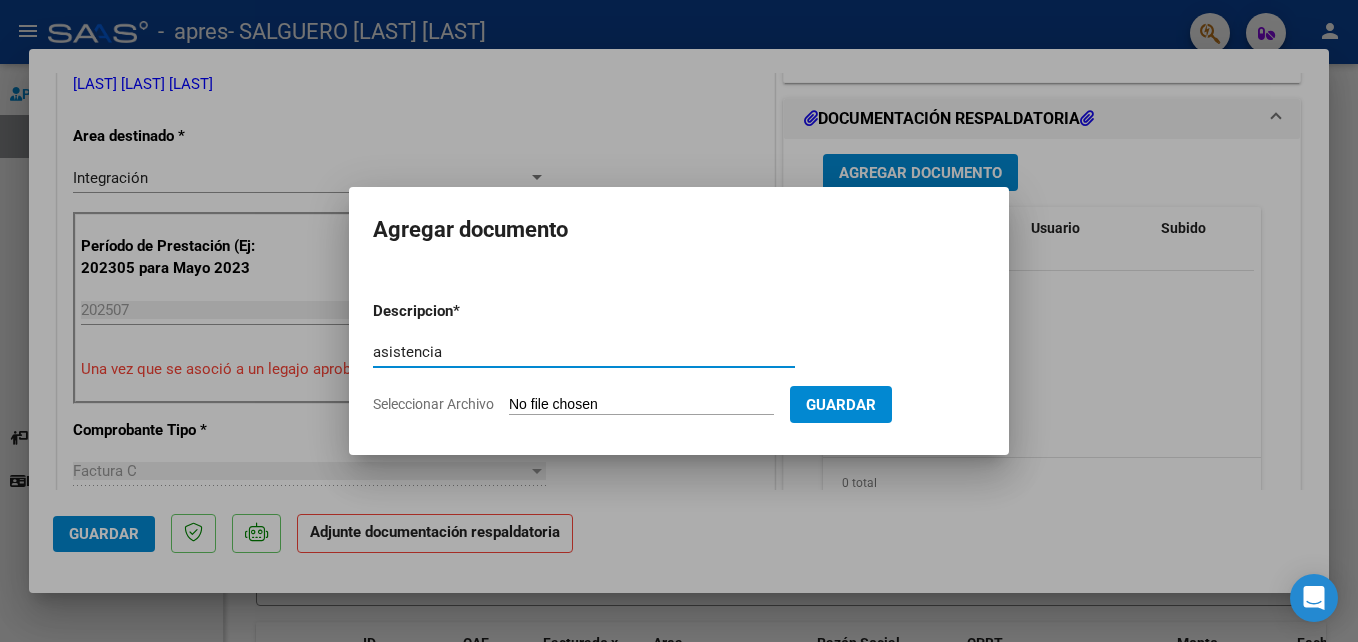 type on "asistencia" 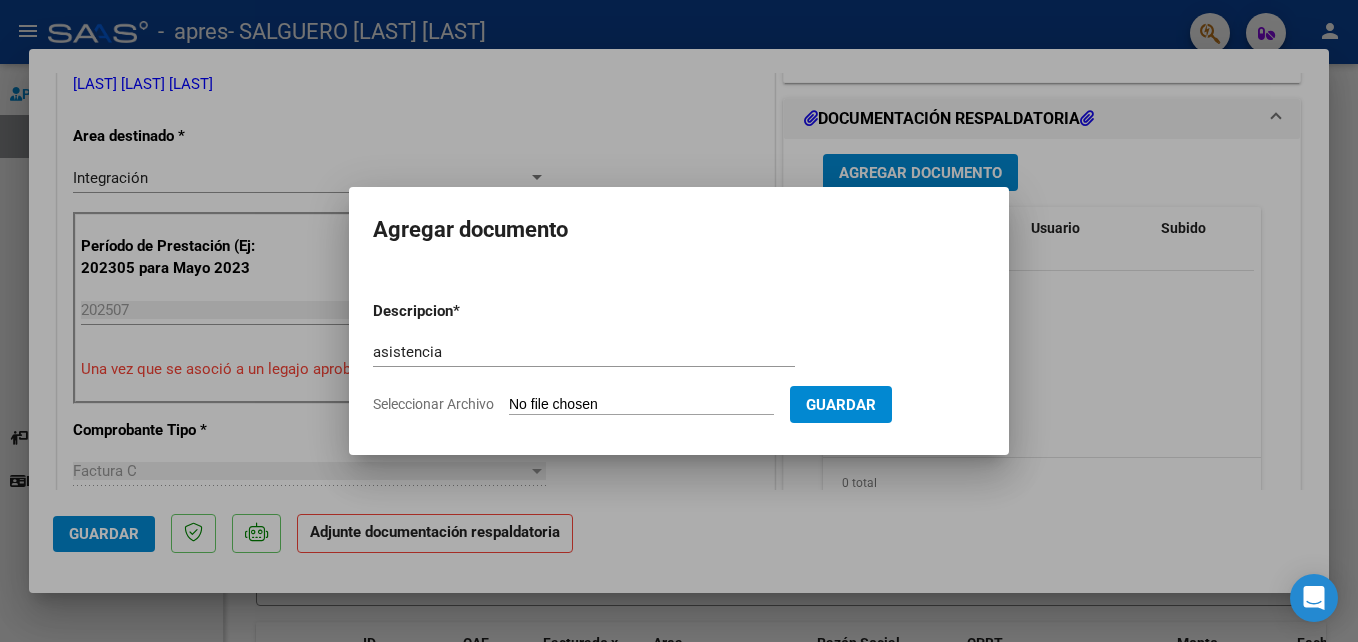 click on "Descripcion  *   asistencia Escriba aquí una descripcion  Seleccionar Archivo Guardar" at bounding box center [679, 358] 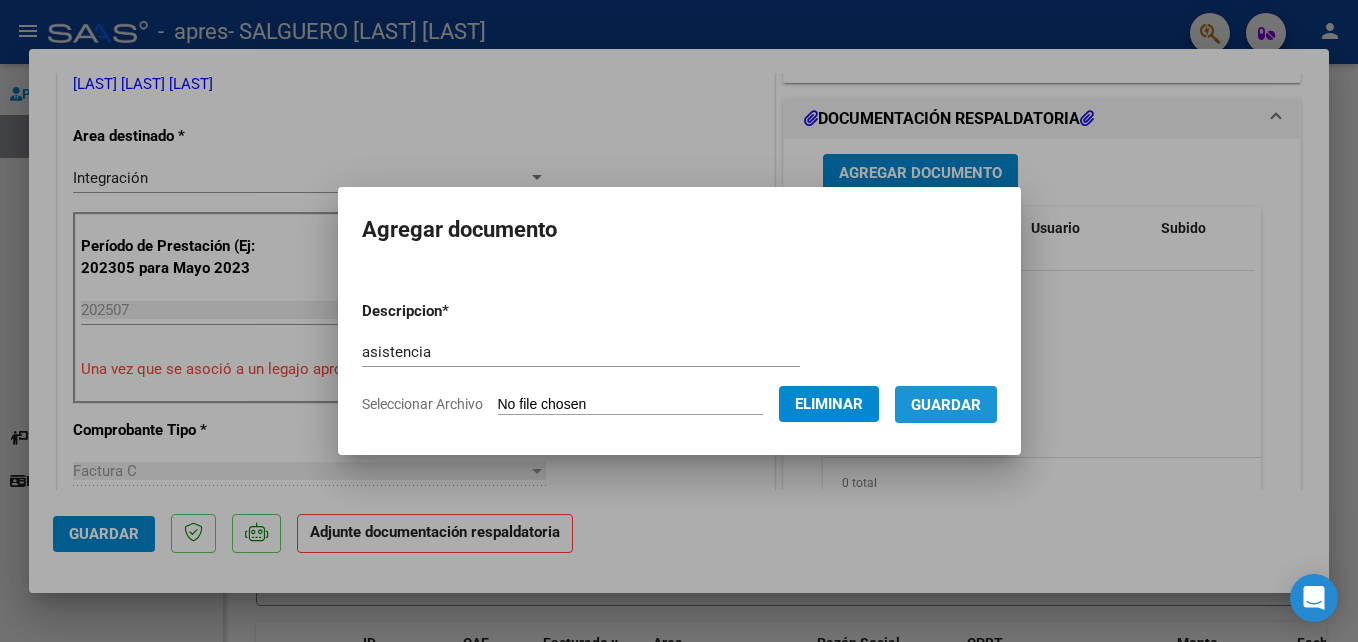 click on "Guardar" at bounding box center (946, 405) 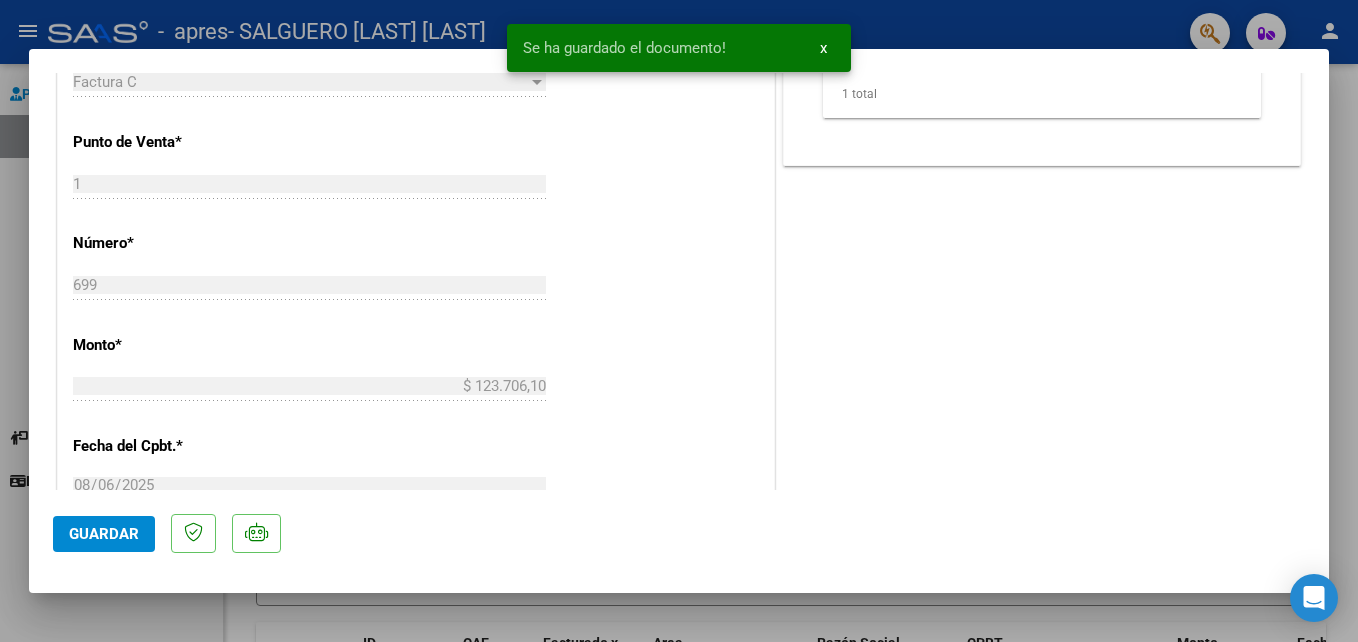 scroll, scrollTop: 872, scrollLeft: 0, axis: vertical 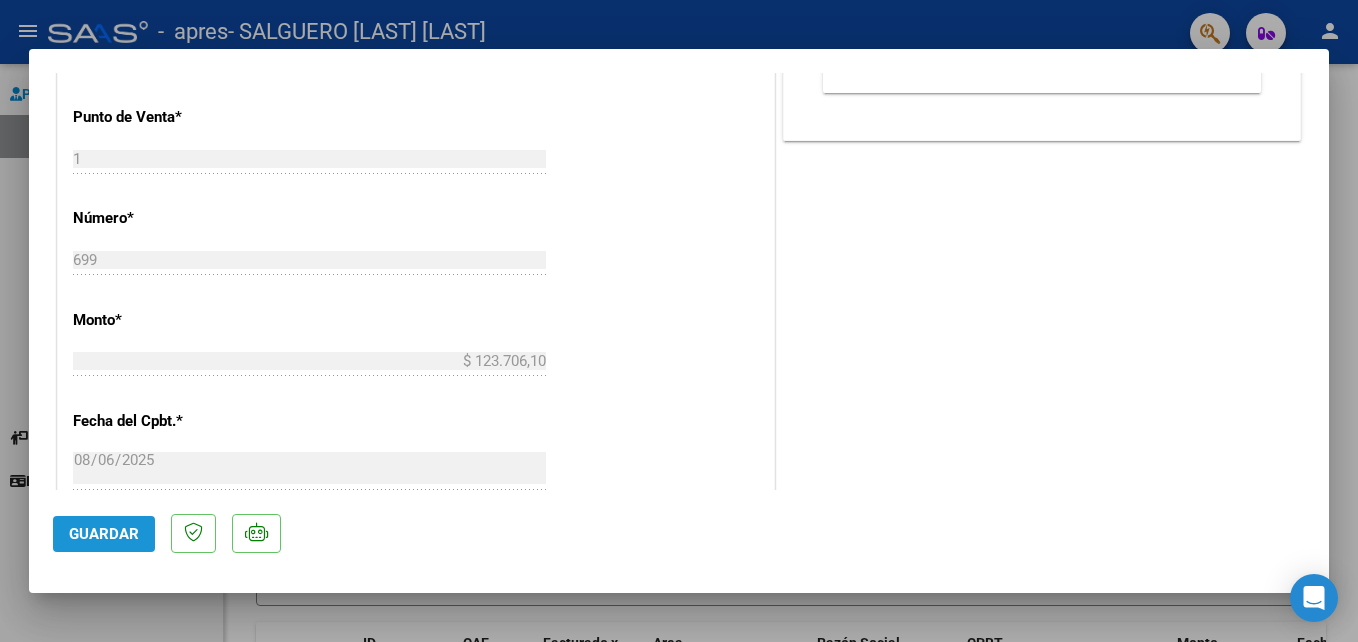 click on "Guardar" 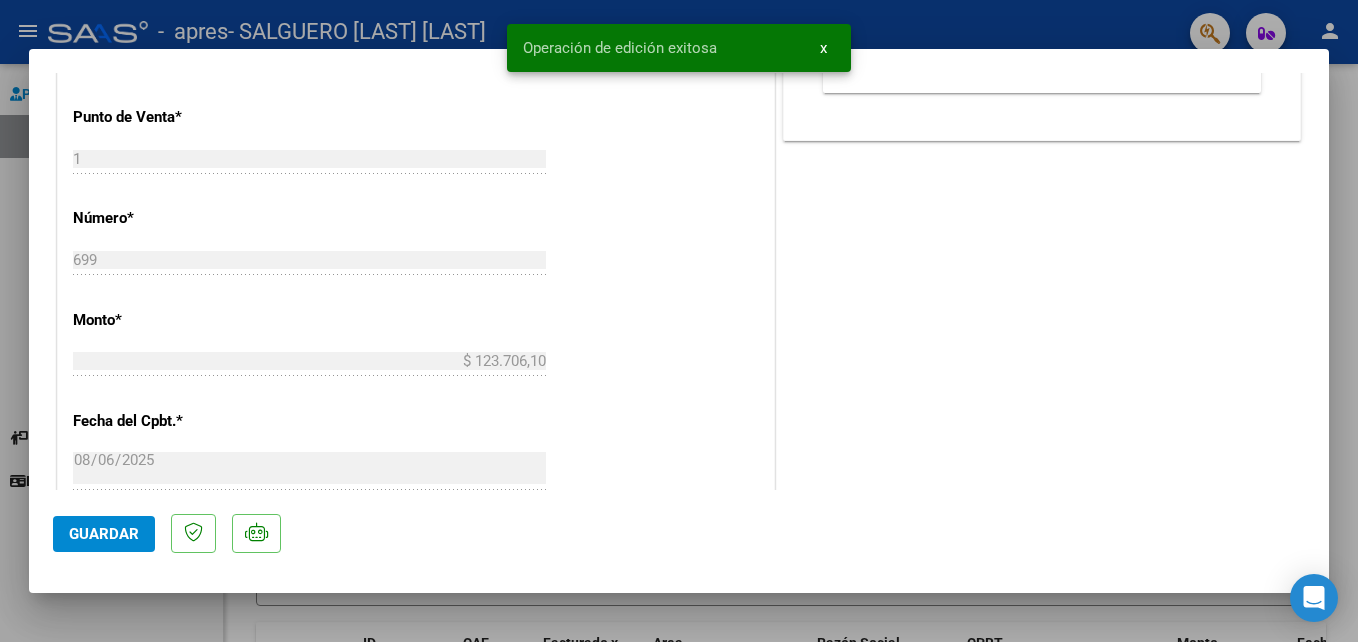 scroll, scrollTop: 1373, scrollLeft: 0, axis: vertical 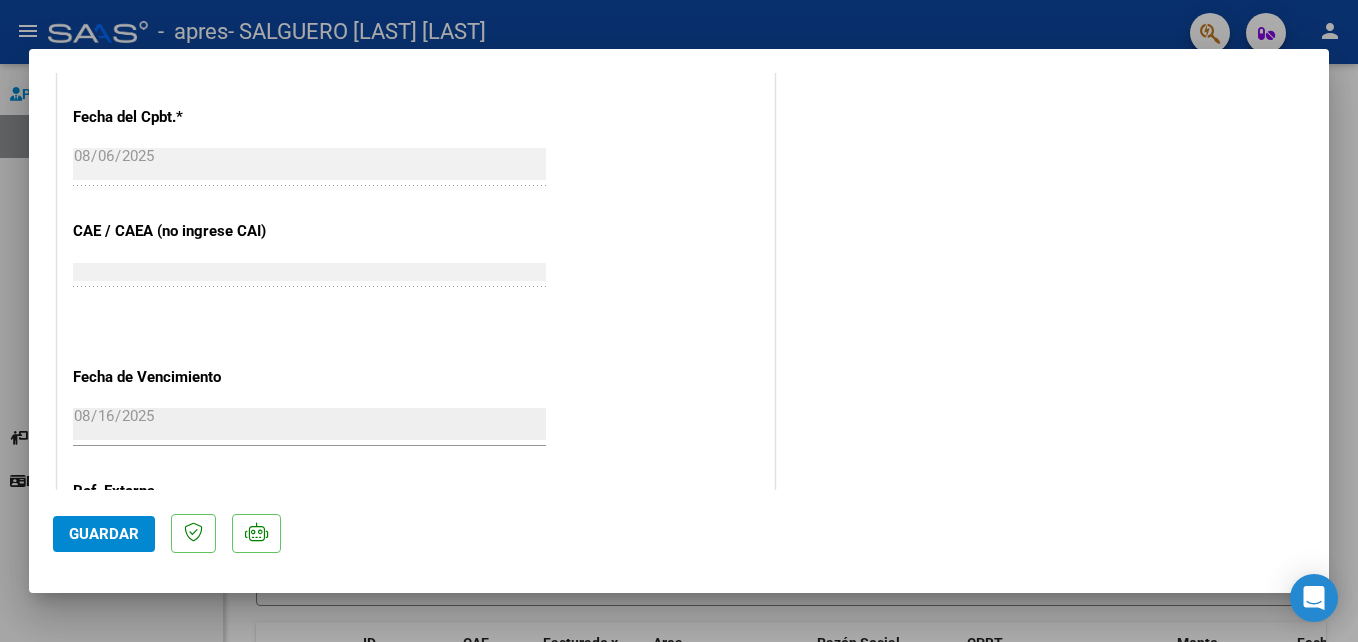click at bounding box center [679, 321] 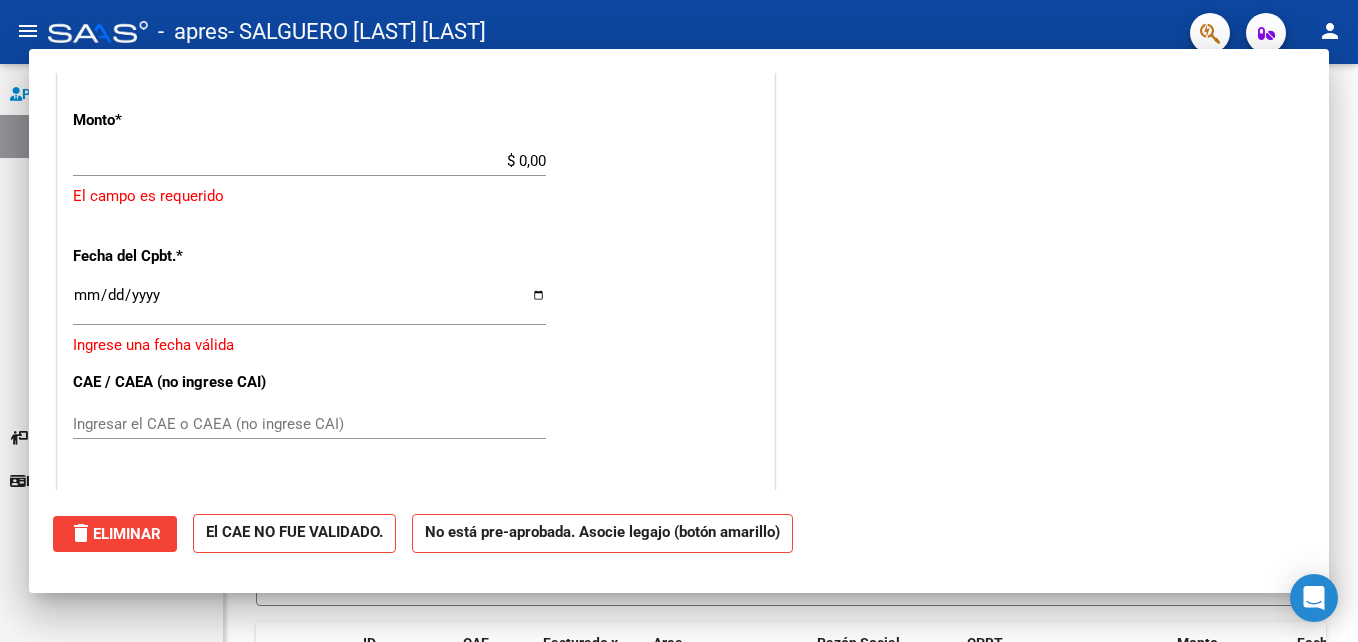 scroll, scrollTop: 0, scrollLeft: 0, axis: both 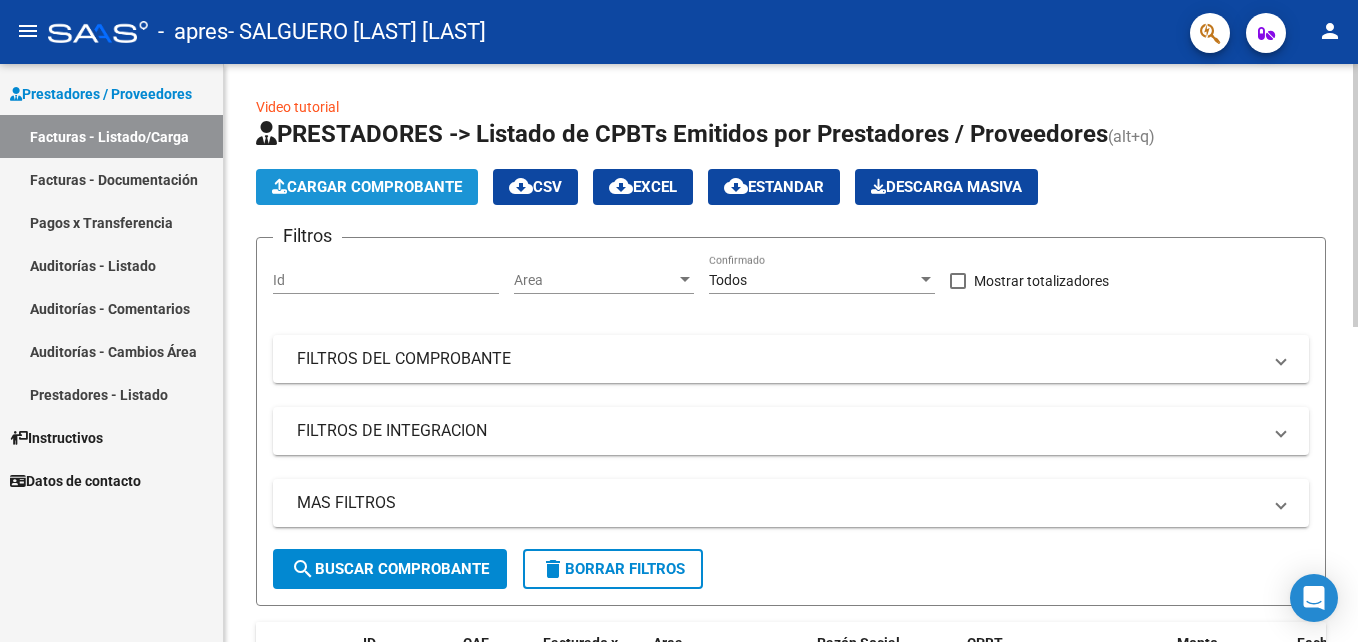 click on "Cargar Comprobante" 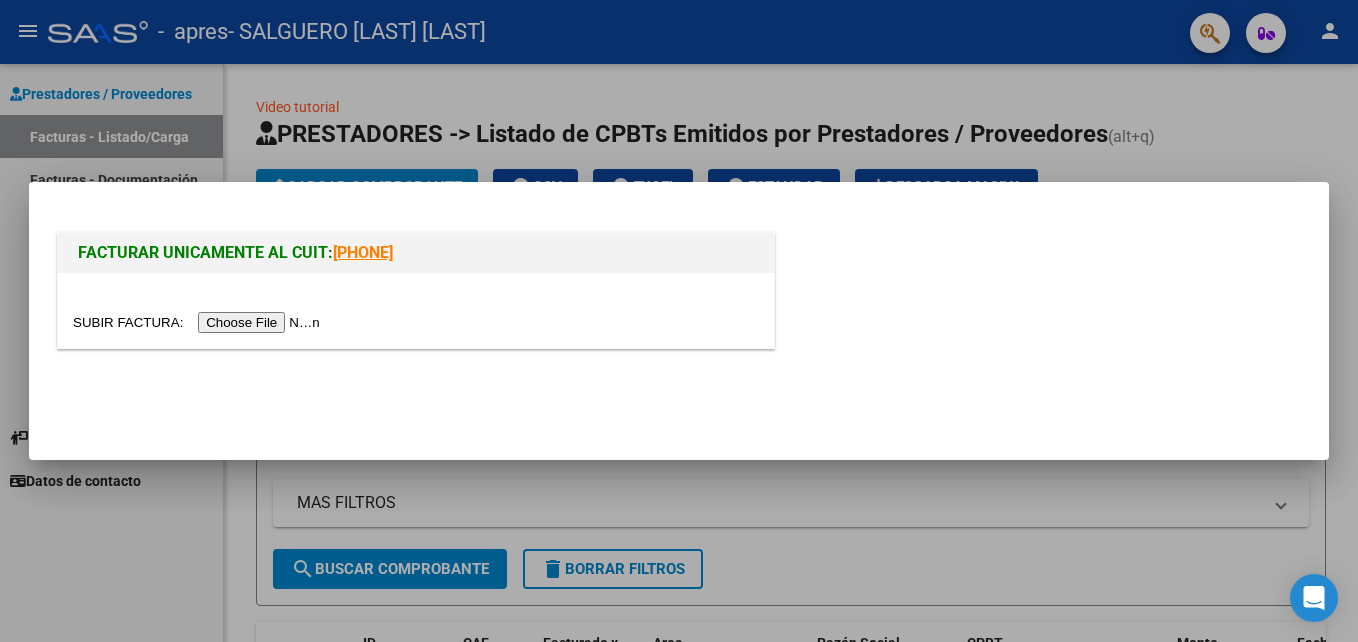 click at bounding box center (199, 322) 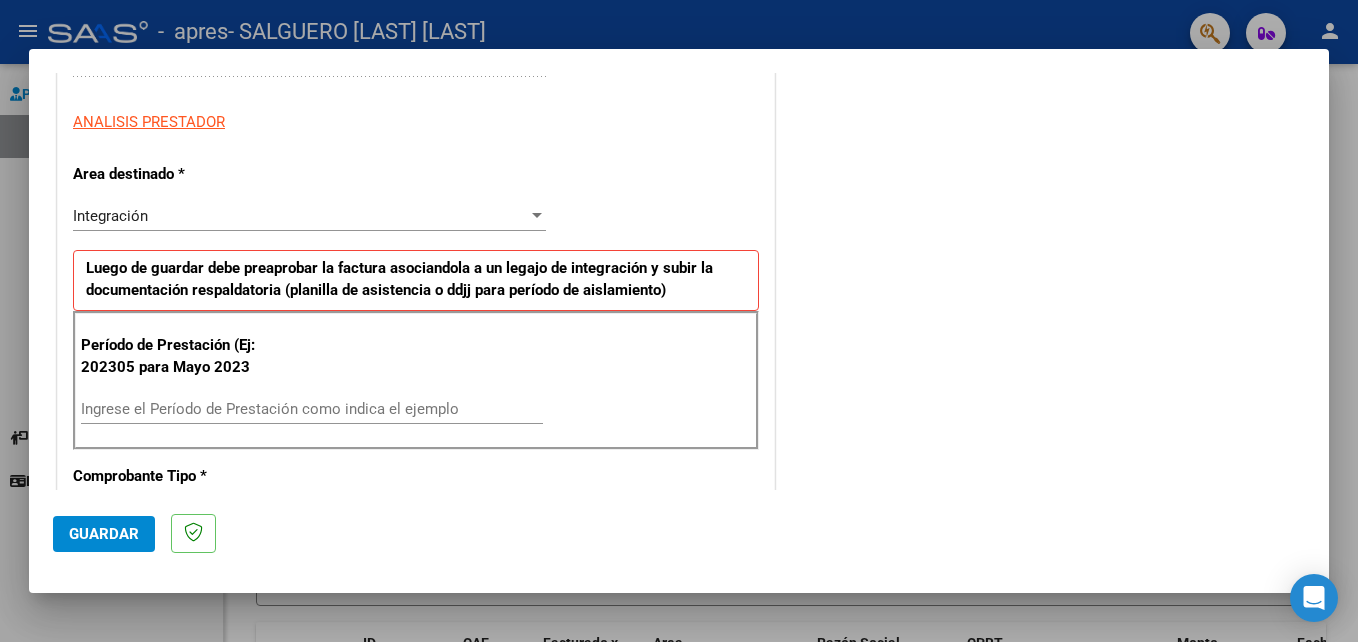 scroll, scrollTop: 390, scrollLeft: 0, axis: vertical 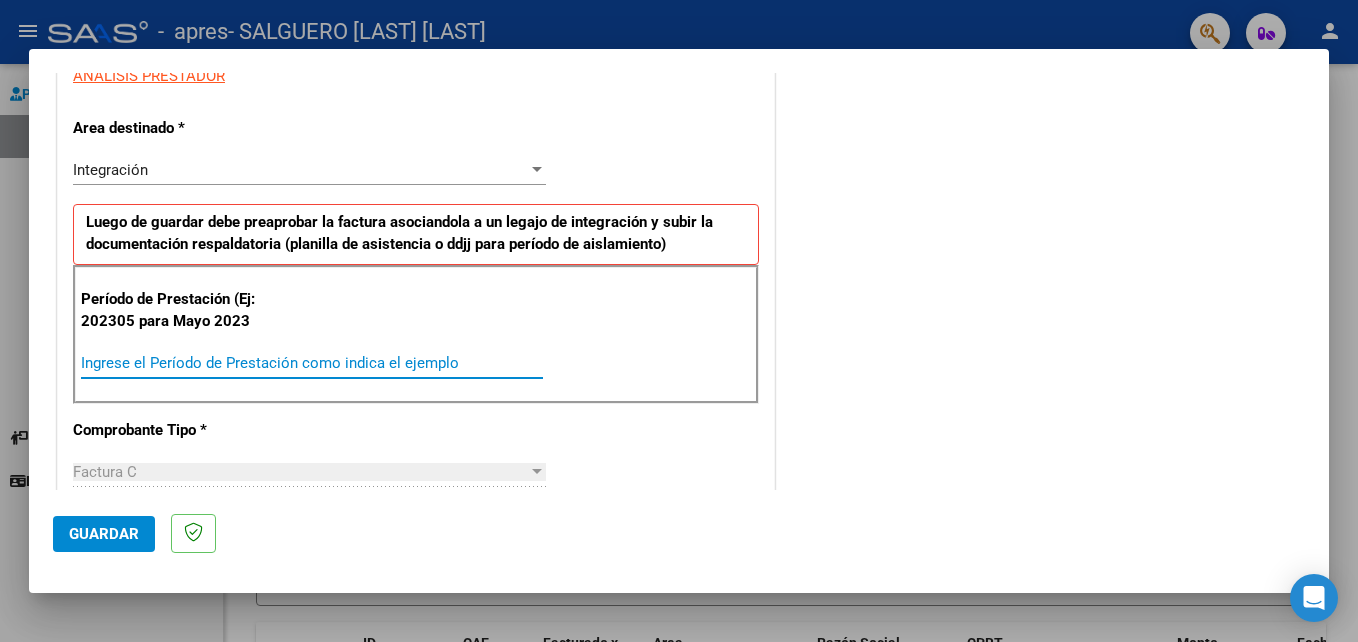 click on "Ingrese el Período de Prestación como indica el ejemplo" at bounding box center [312, 363] 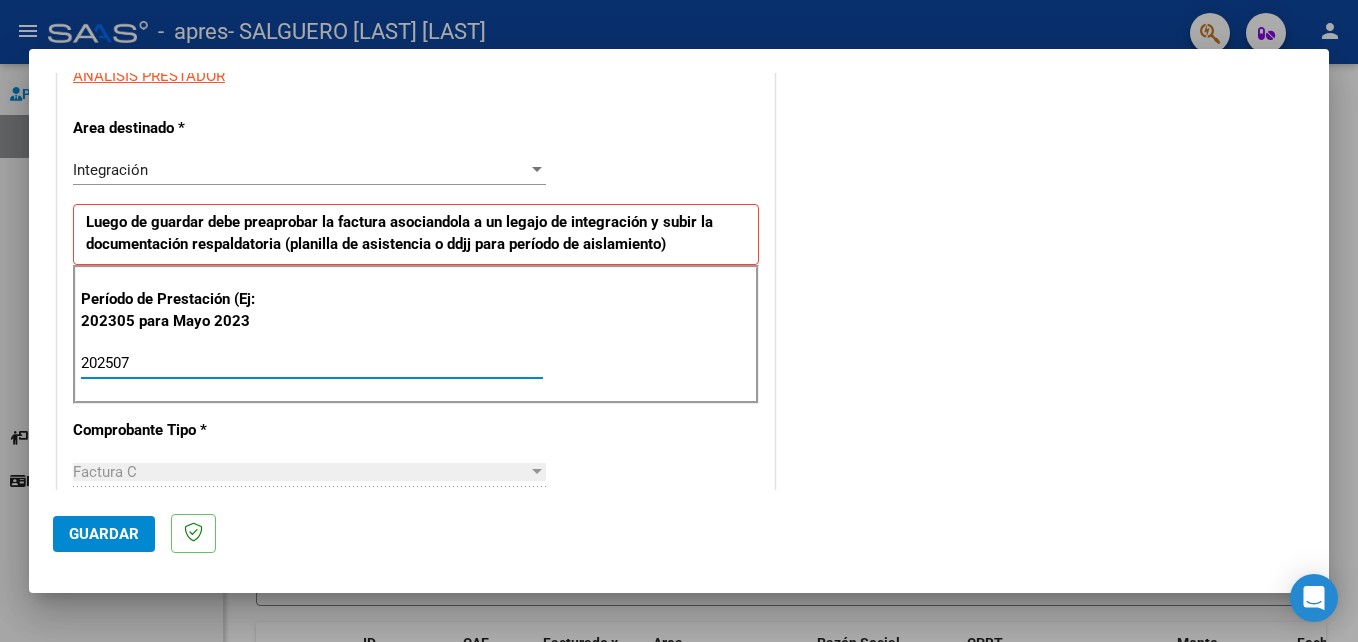 type on "202507" 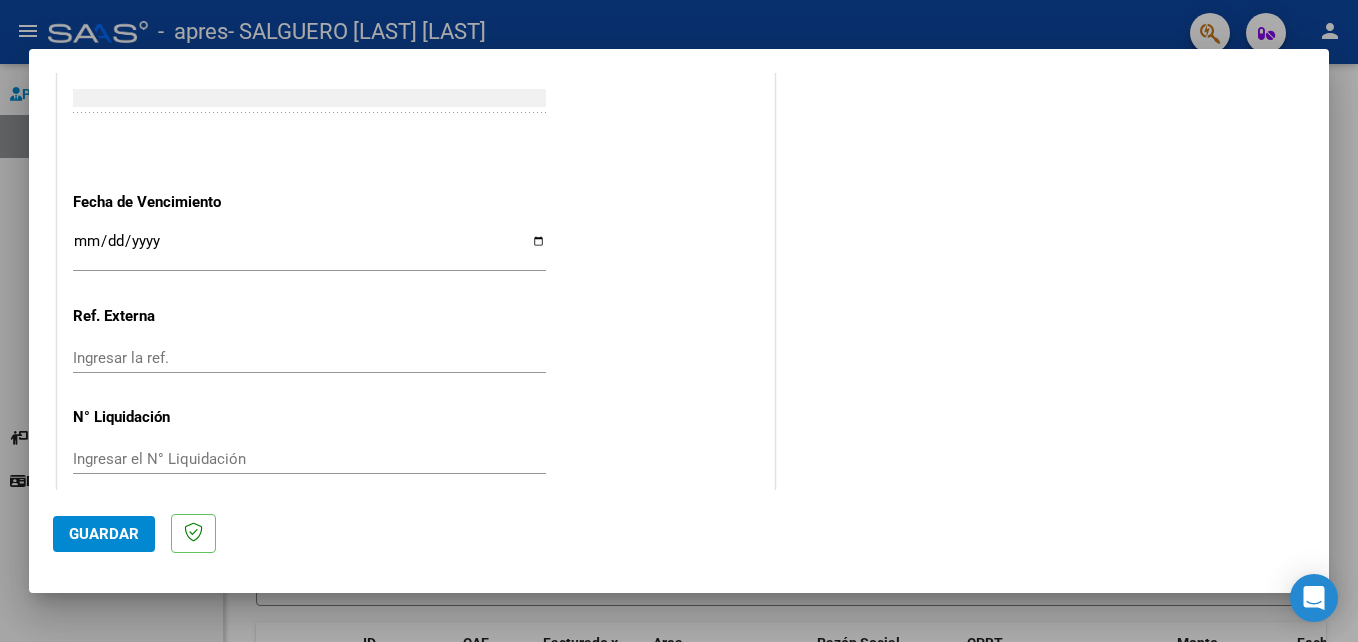 scroll, scrollTop: 1306, scrollLeft: 0, axis: vertical 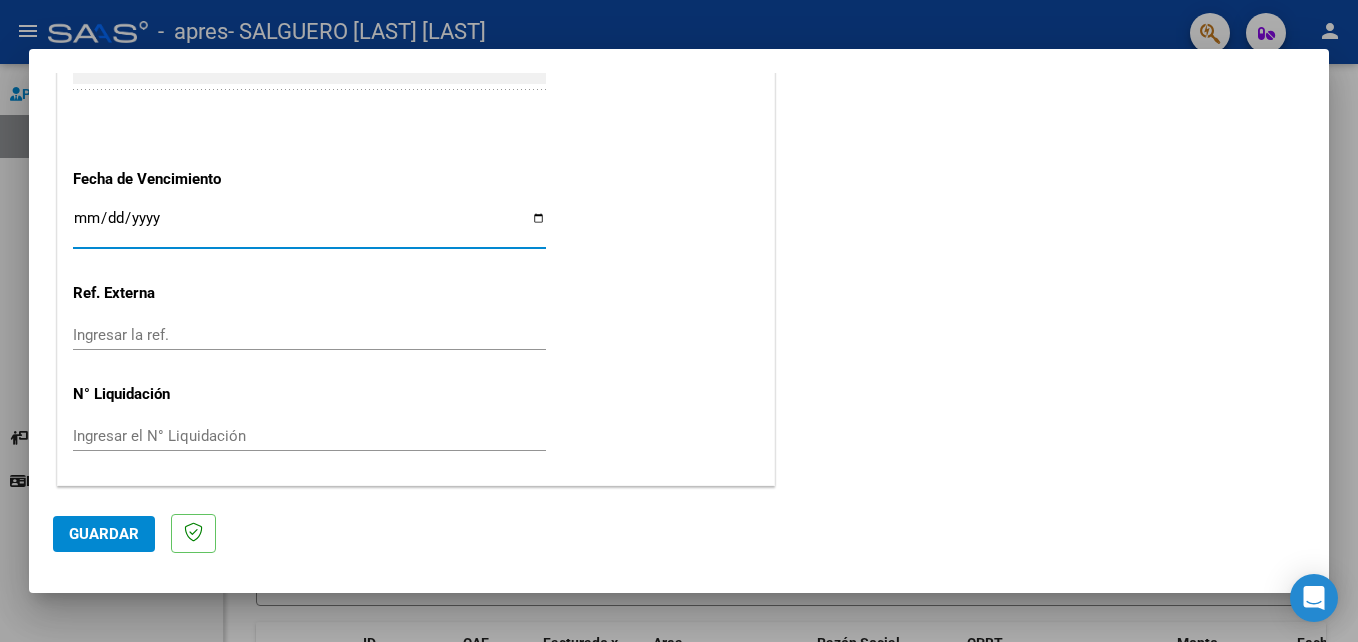 click on "Ingresar la fecha" at bounding box center [309, 226] 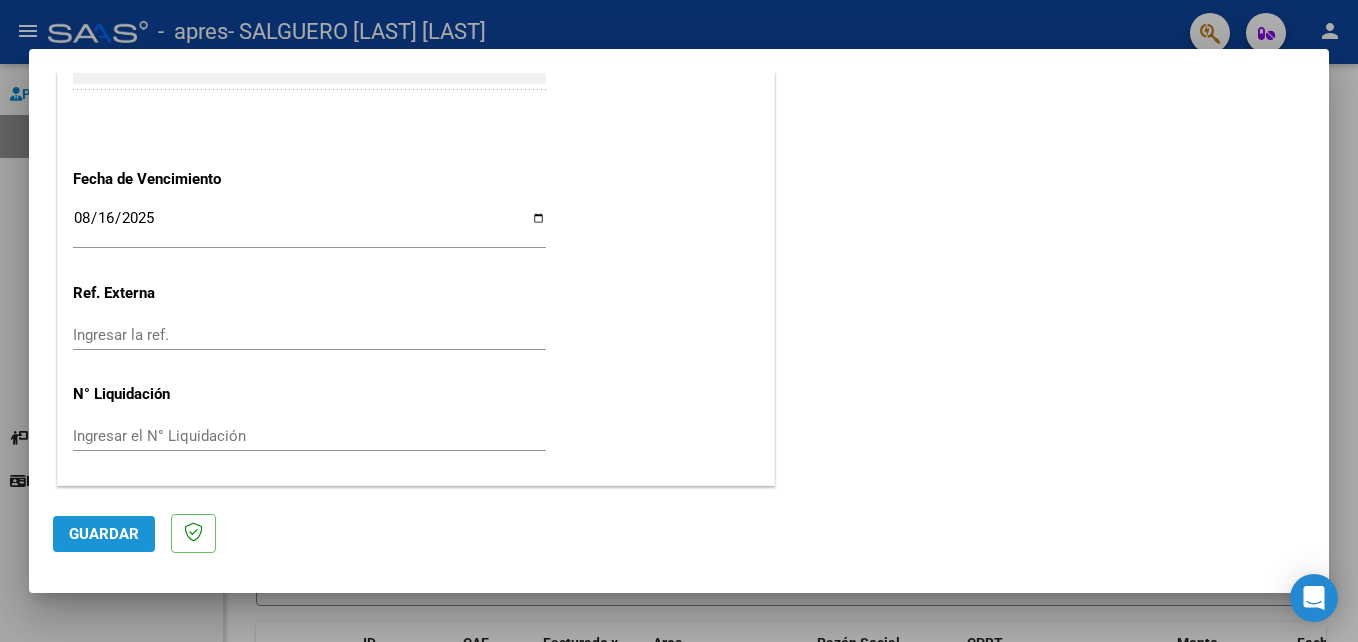 click on "Guardar" 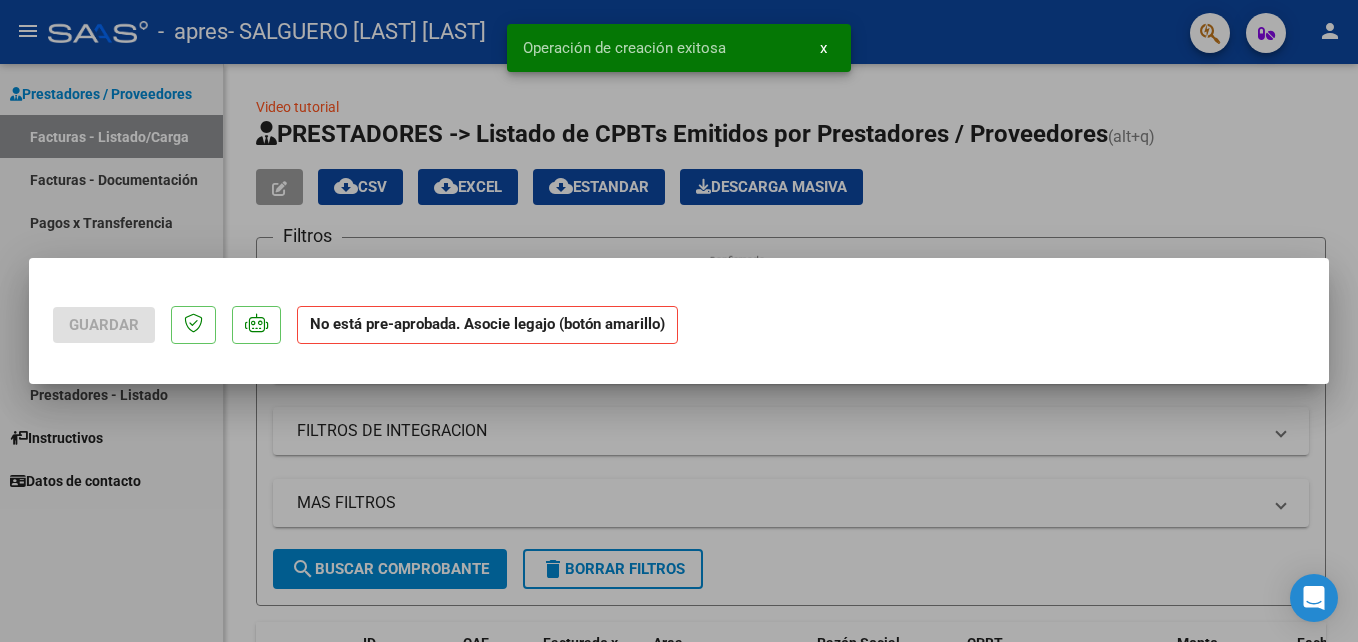 scroll, scrollTop: 0, scrollLeft: 0, axis: both 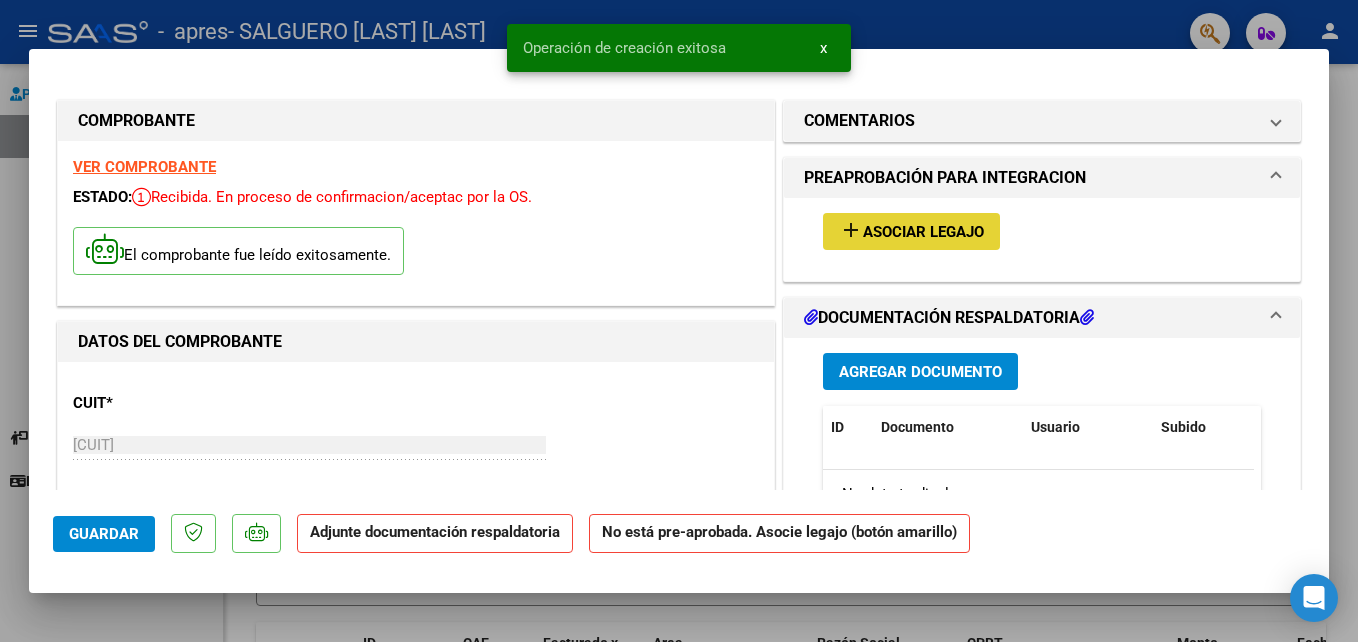 click on "Asociar Legajo" at bounding box center [923, 232] 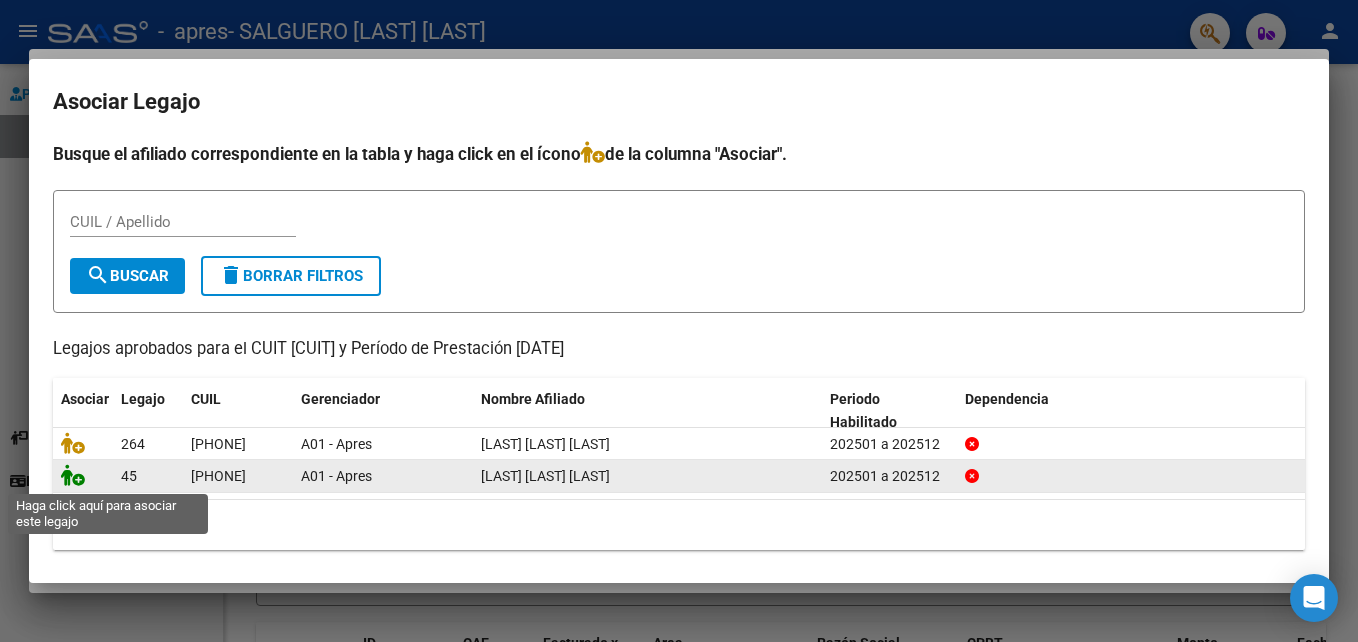 click 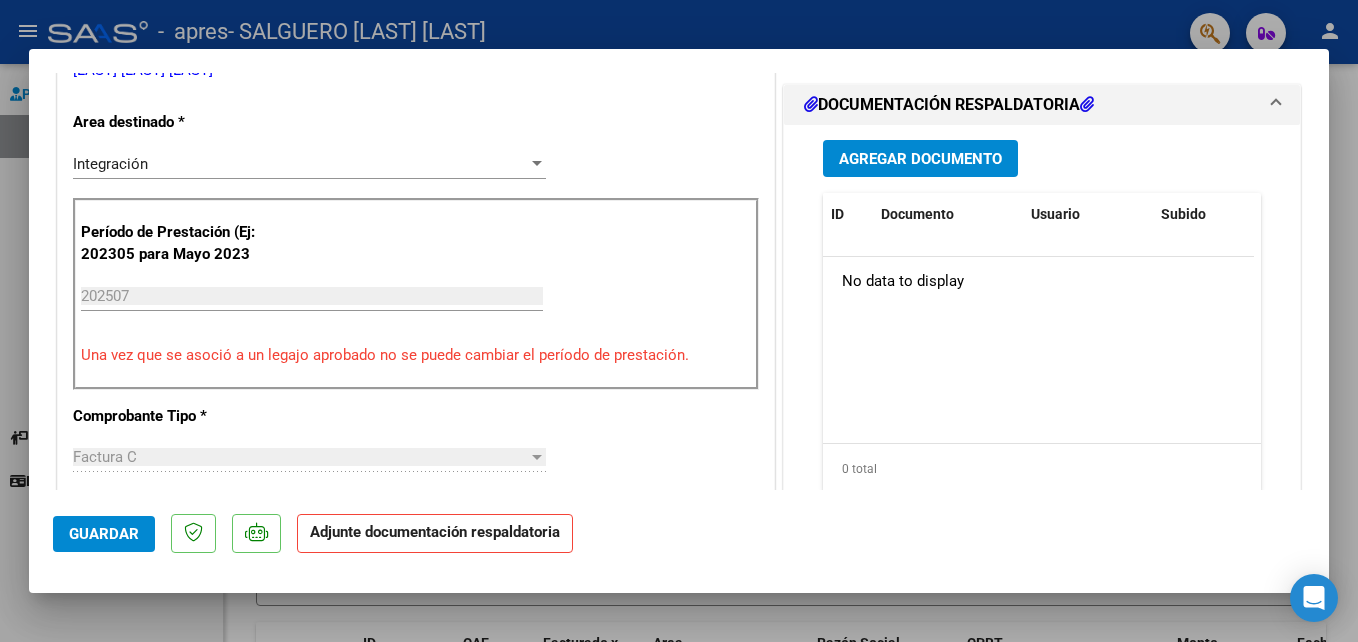 scroll, scrollTop: 501, scrollLeft: 0, axis: vertical 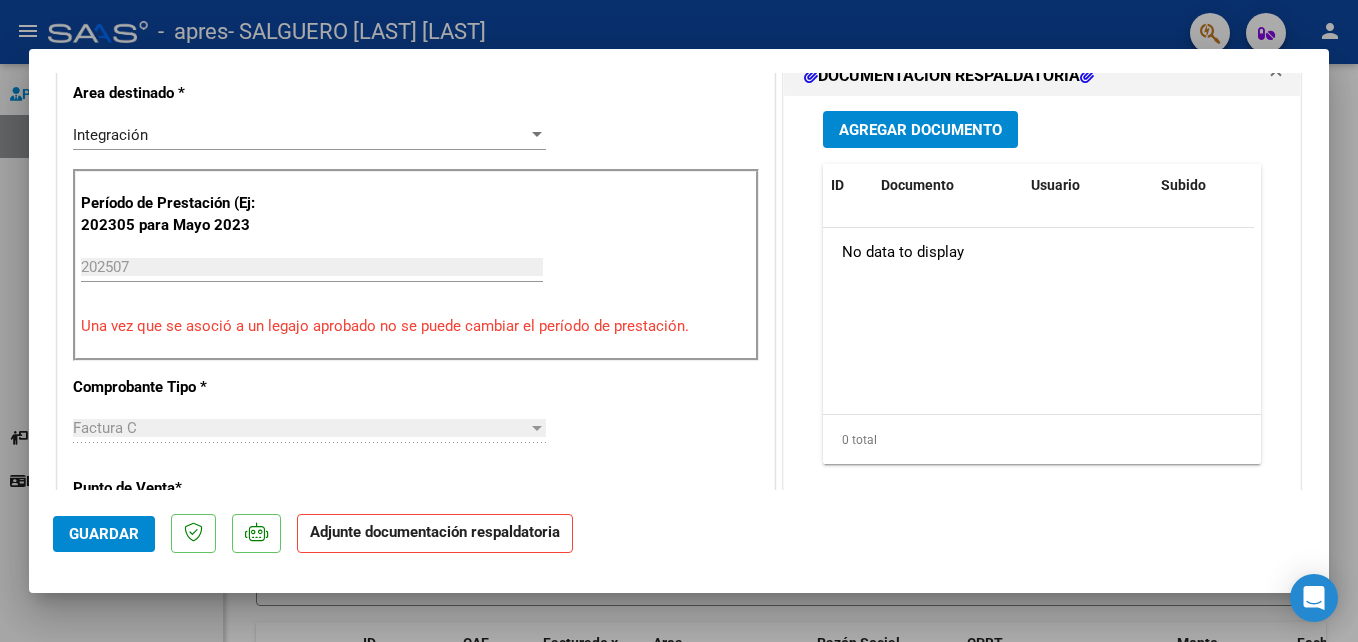 click on "Agregar Documento" at bounding box center (920, 130) 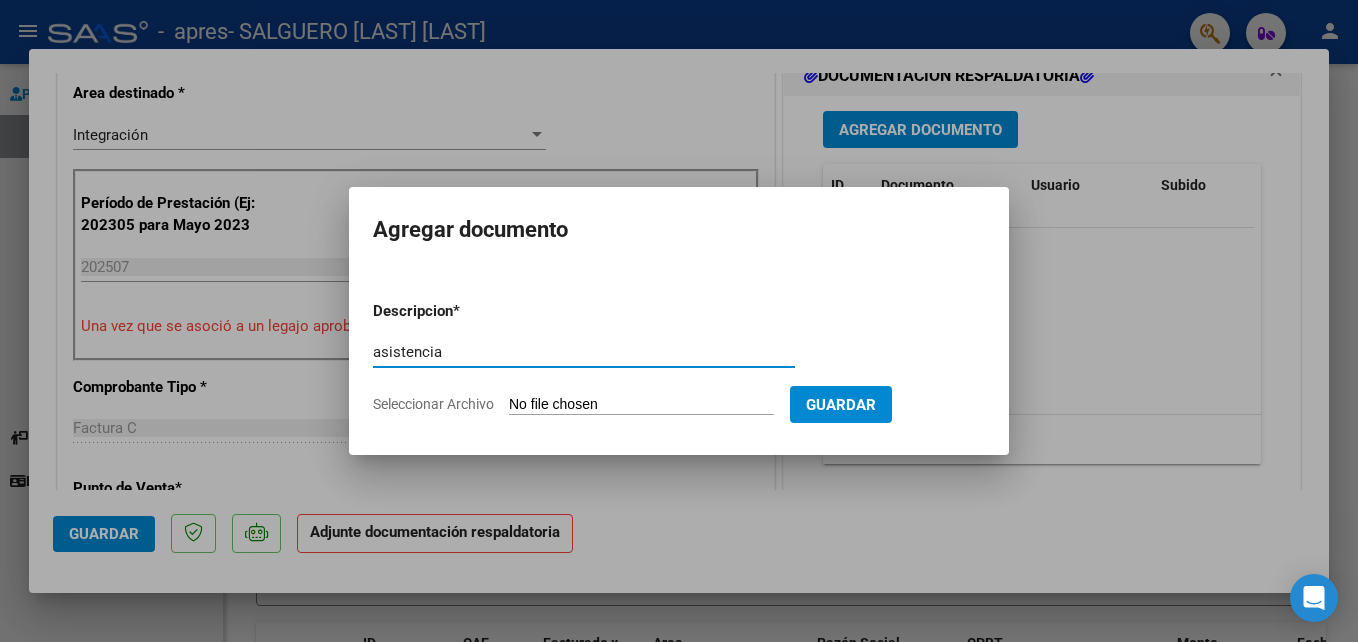 type on "asistencia" 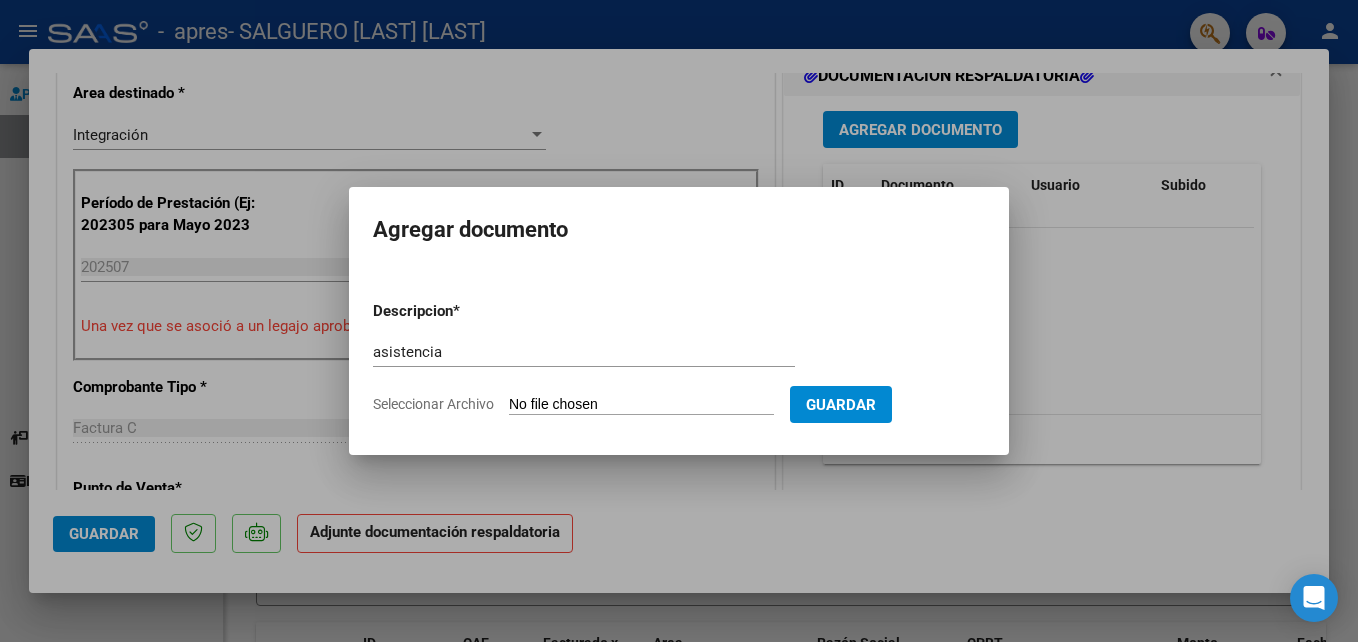 click on "Seleccionar Archivo" at bounding box center (641, 405) 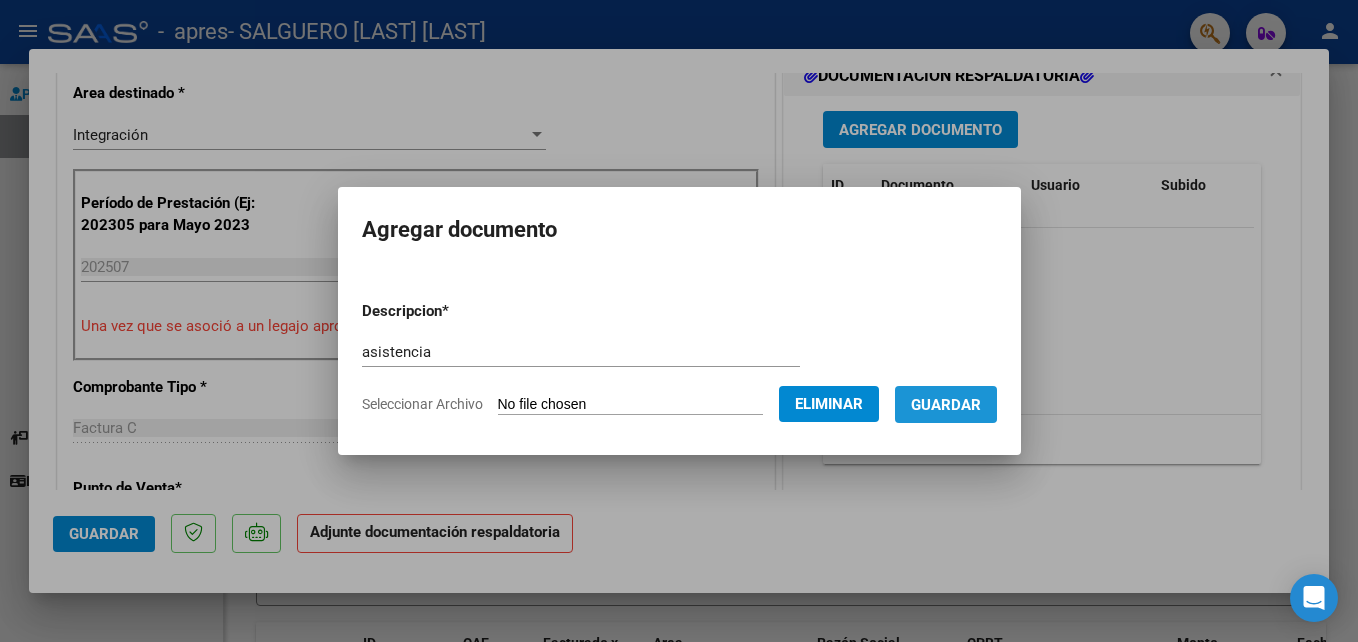 click on "Guardar" at bounding box center [946, 405] 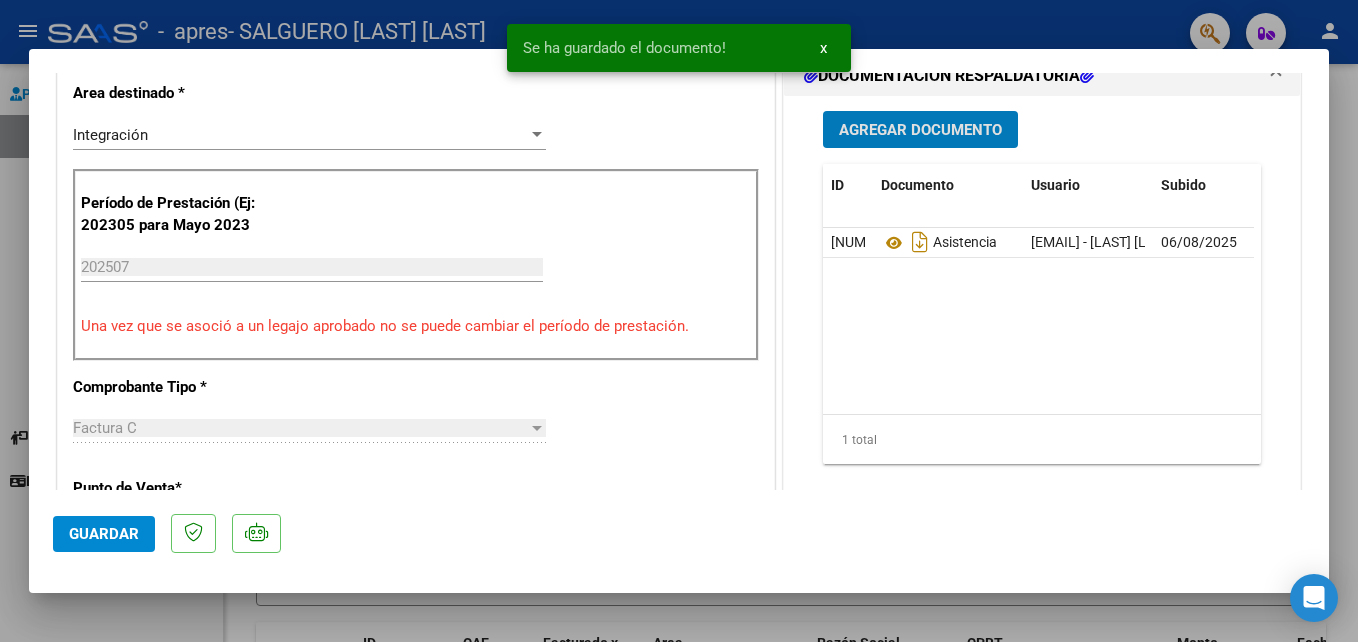 click on "Guardar" 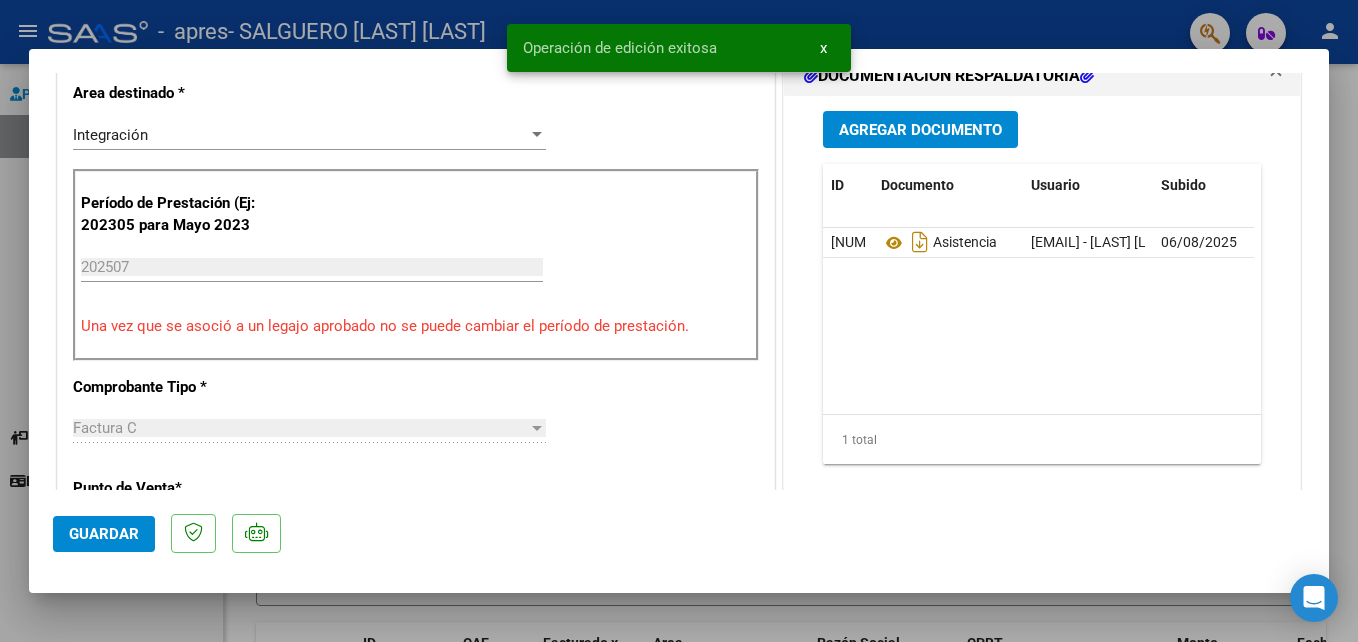 click at bounding box center (679, 321) 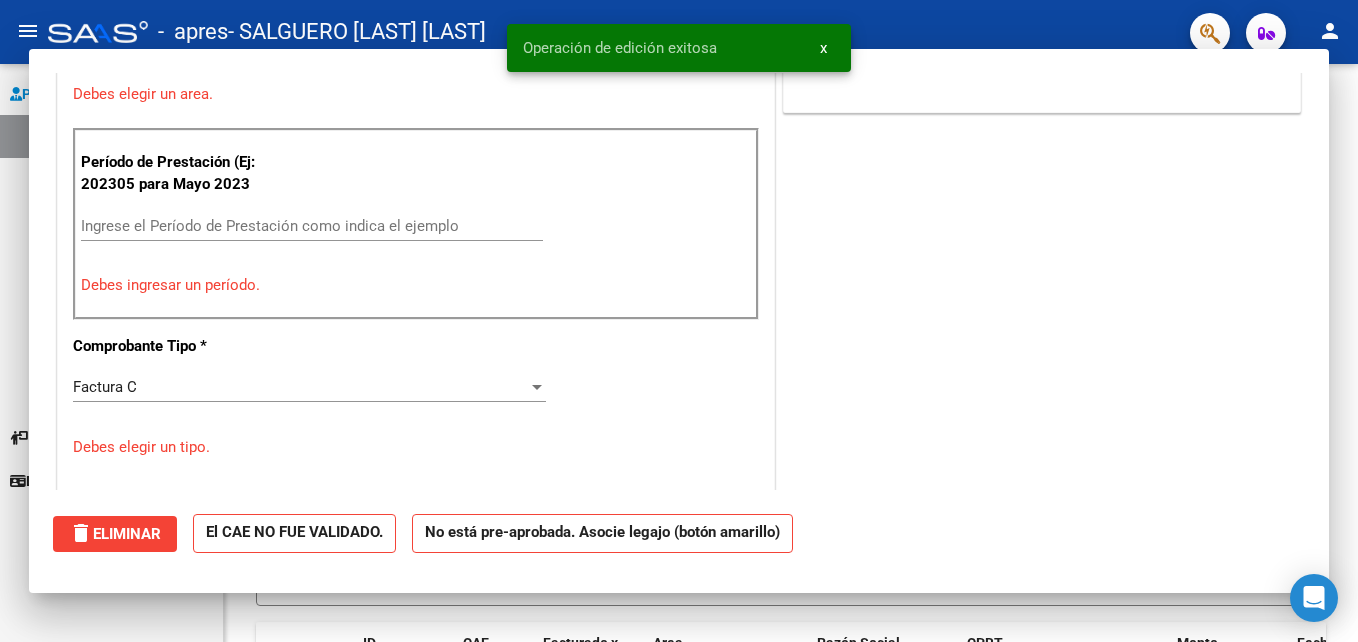 scroll, scrollTop: 0, scrollLeft: 0, axis: both 